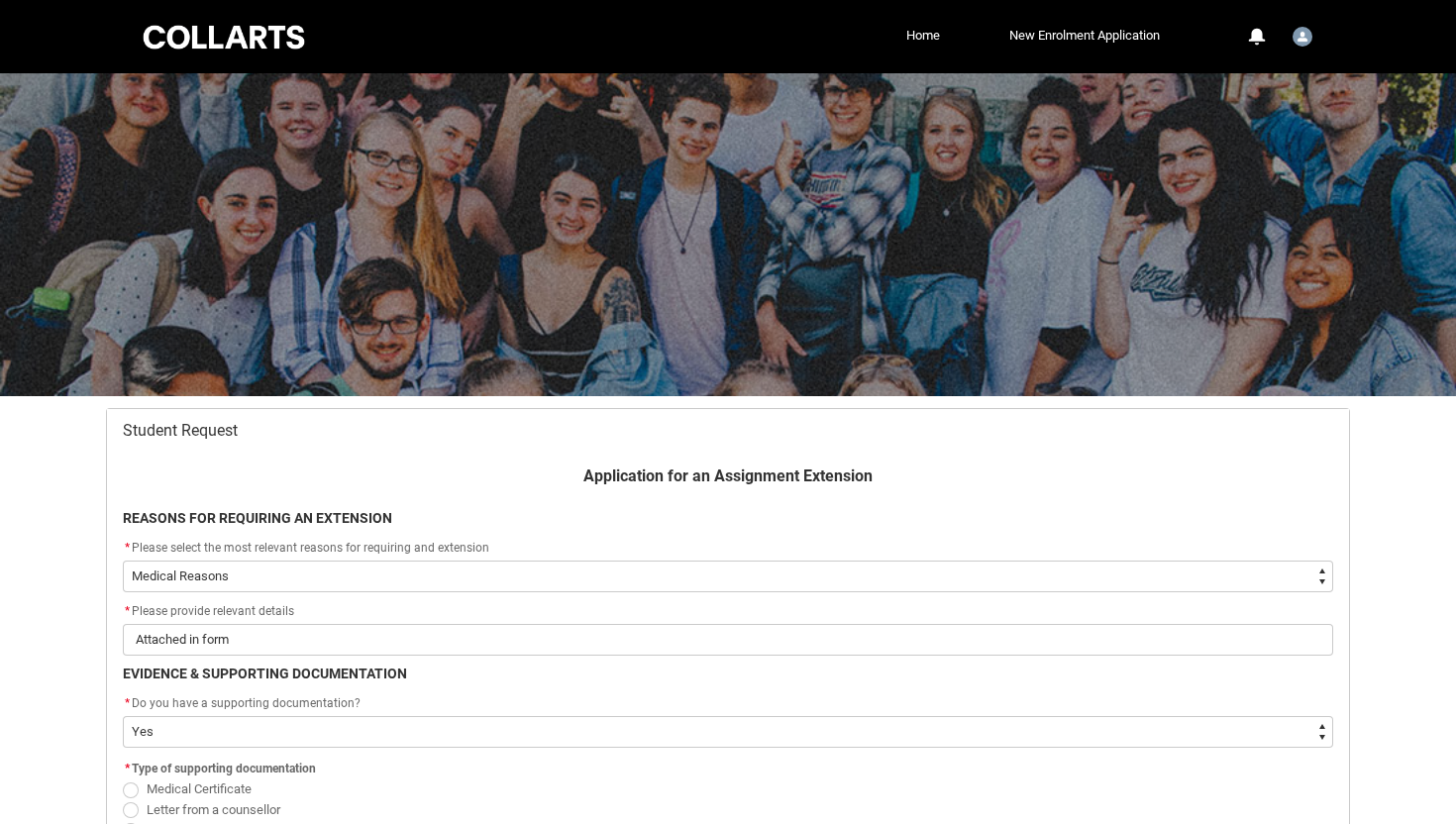 select on "choice_AssignmentExtension_Reason_MedicalReasons" 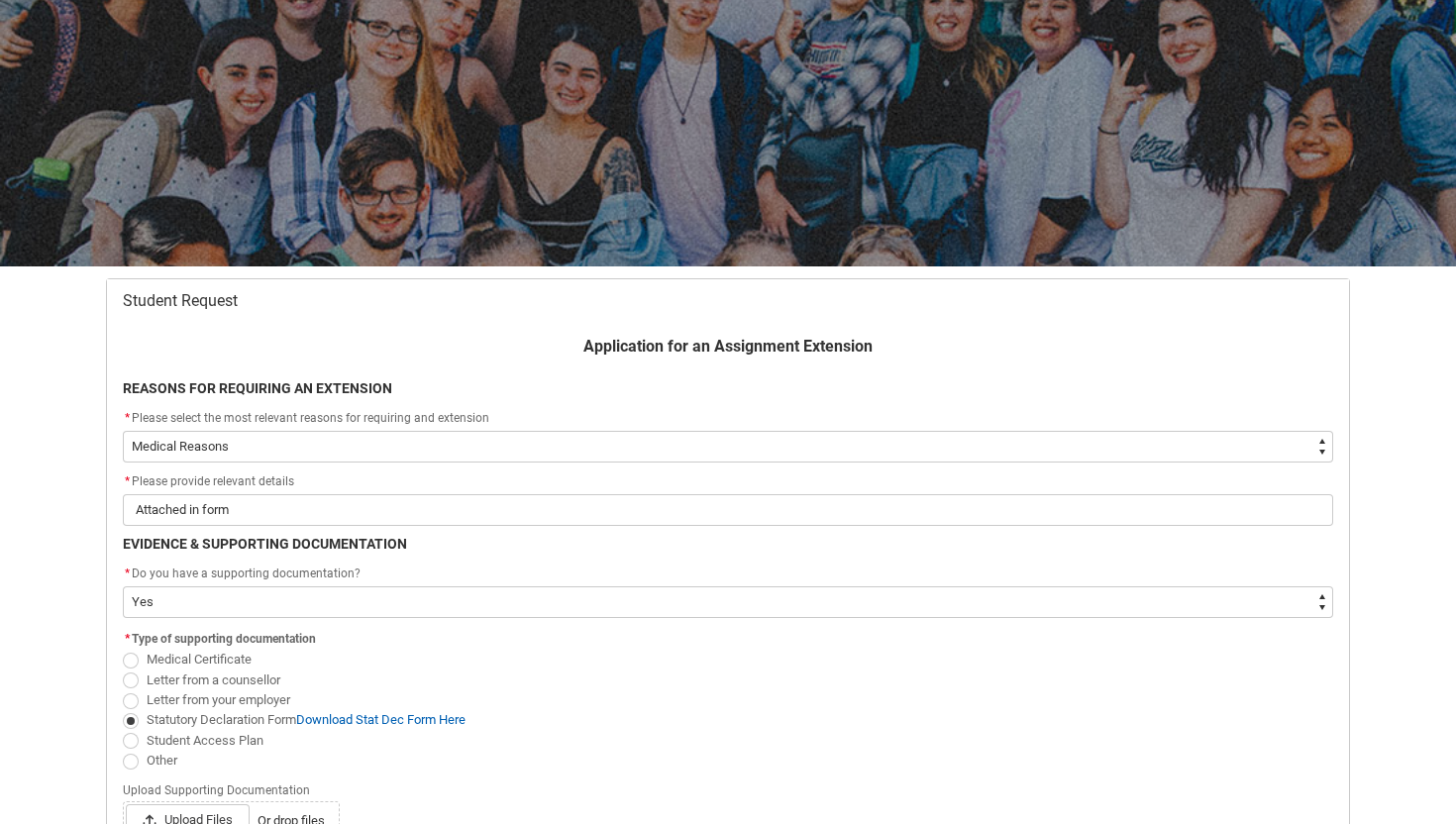 scroll, scrollTop: 0, scrollLeft: 0, axis: both 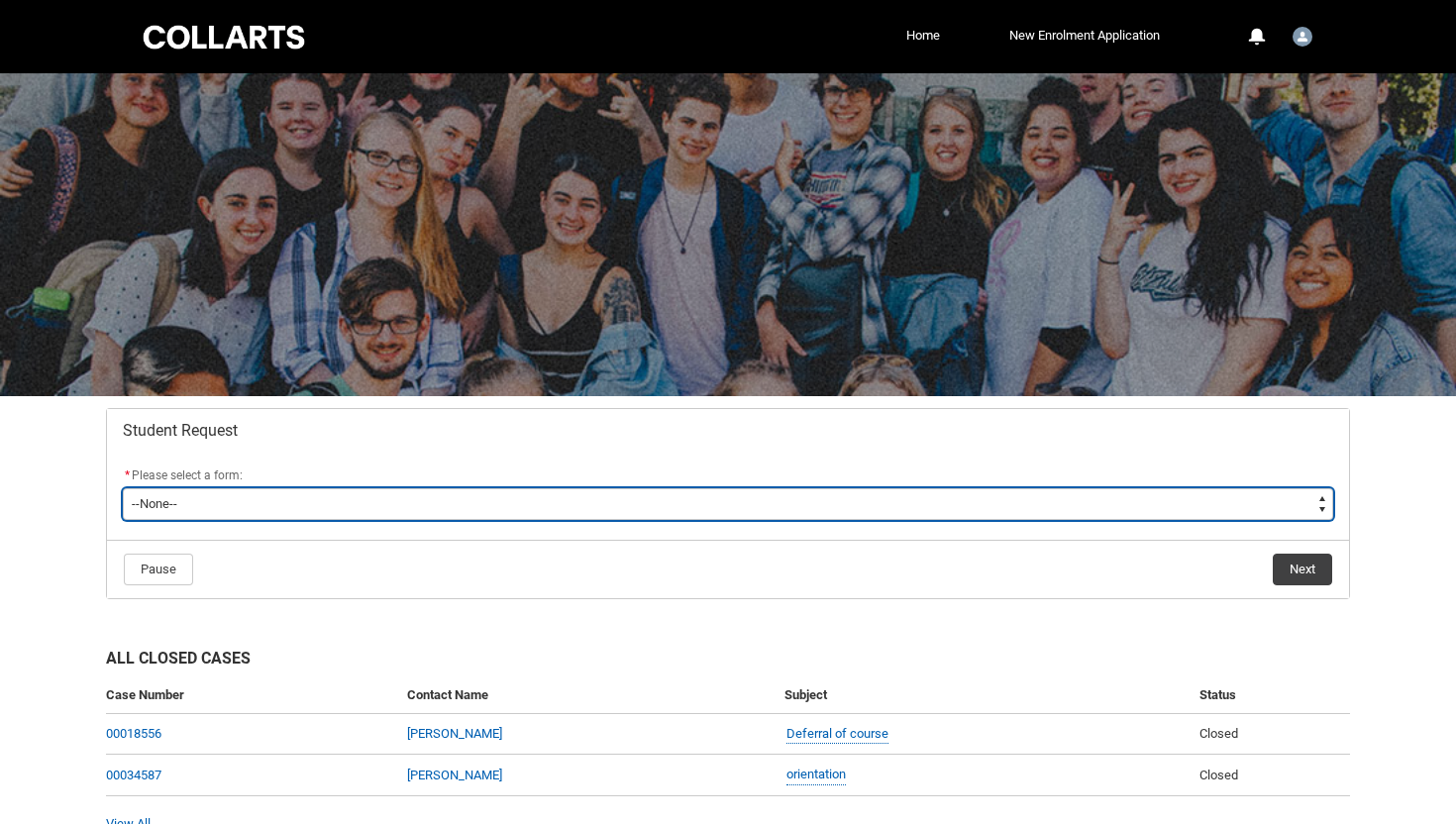 click on "--None-- Academic Transcript Application to Appeal Assignment Extension Course Credit / RPL Course Transfer Deferral / Leave of Absence Enrolment Variation Grievance Reasonable Adjustment Return to Study Application Special Consideration Tuition Fee Refund Withdraw & Cancel Enrolment General Enquiry FEE-HELP Exemption Form Financial Hardship Program" at bounding box center (728, 504) 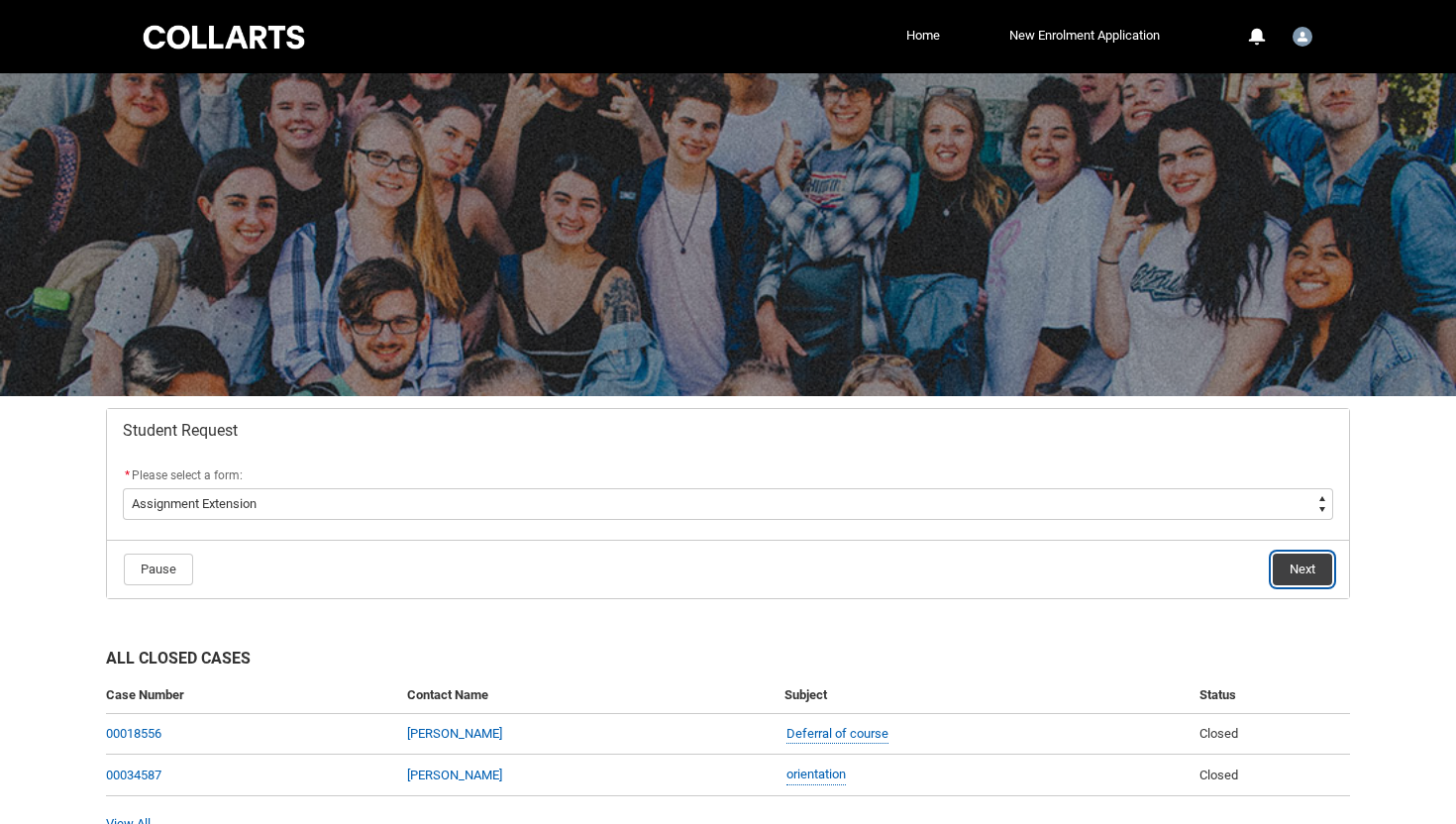 click on "Next" 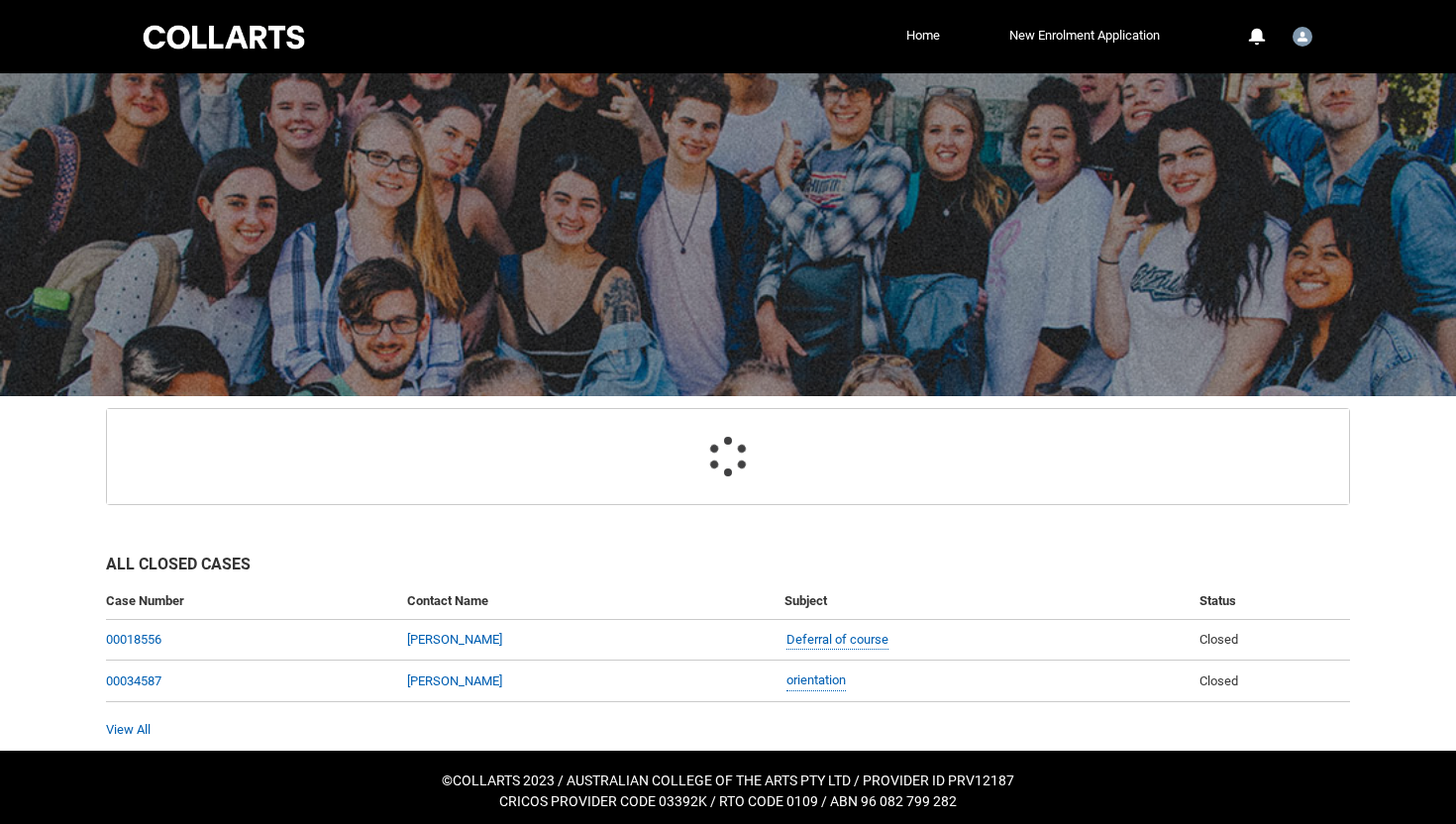 scroll, scrollTop: 140, scrollLeft: 0, axis: vertical 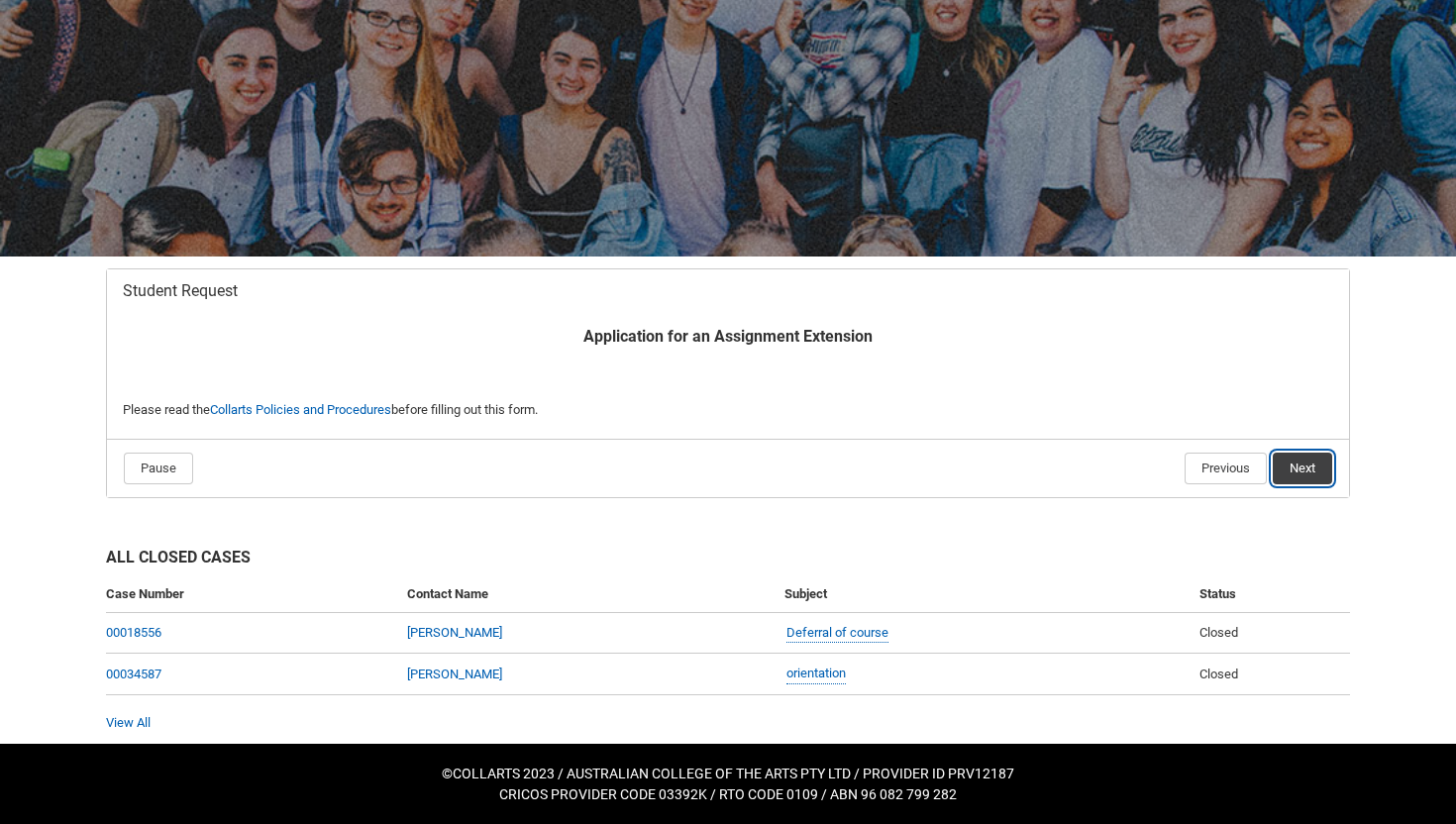 click on "Next" 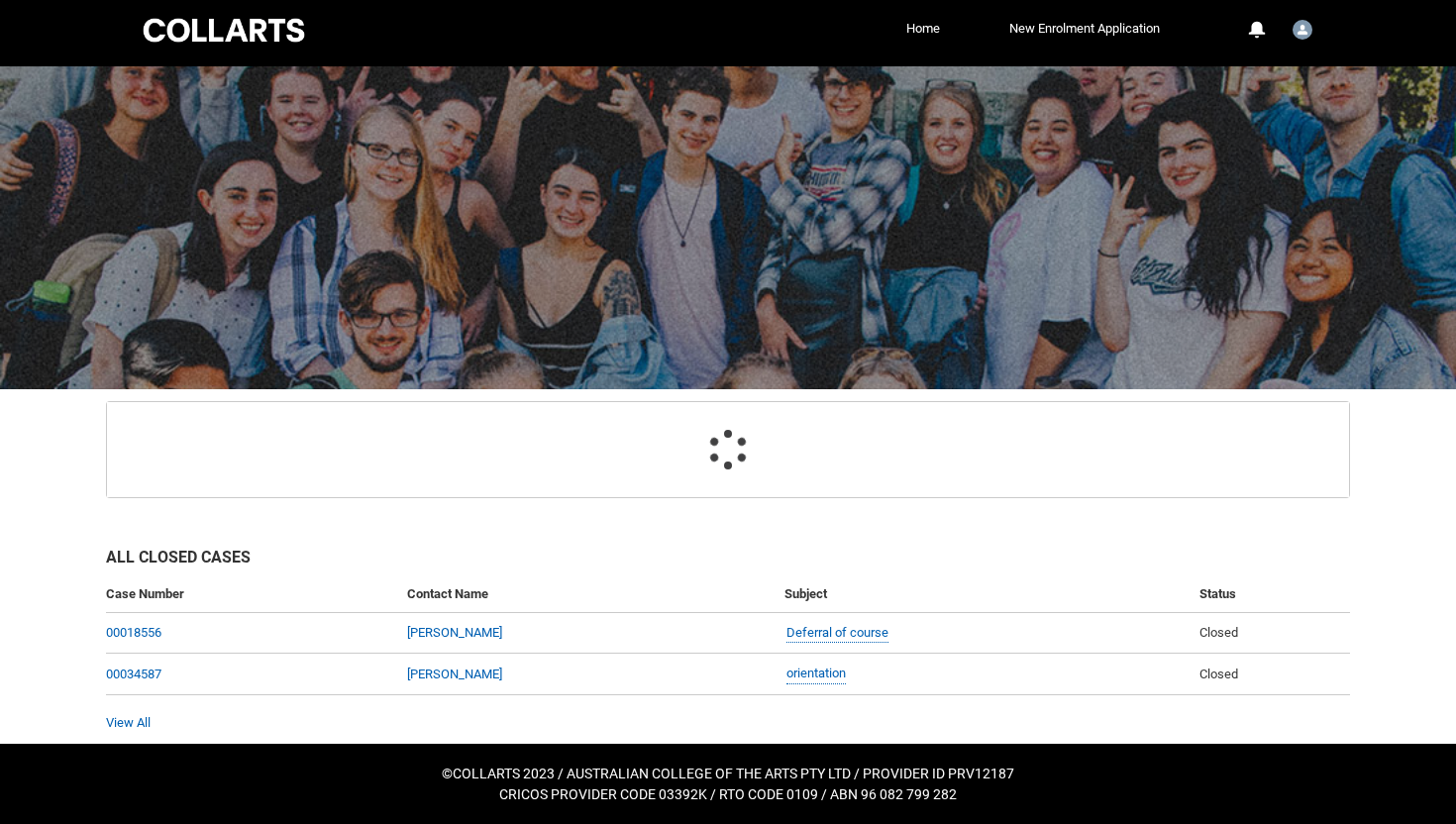 scroll, scrollTop: 211, scrollLeft: 0, axis: vertical 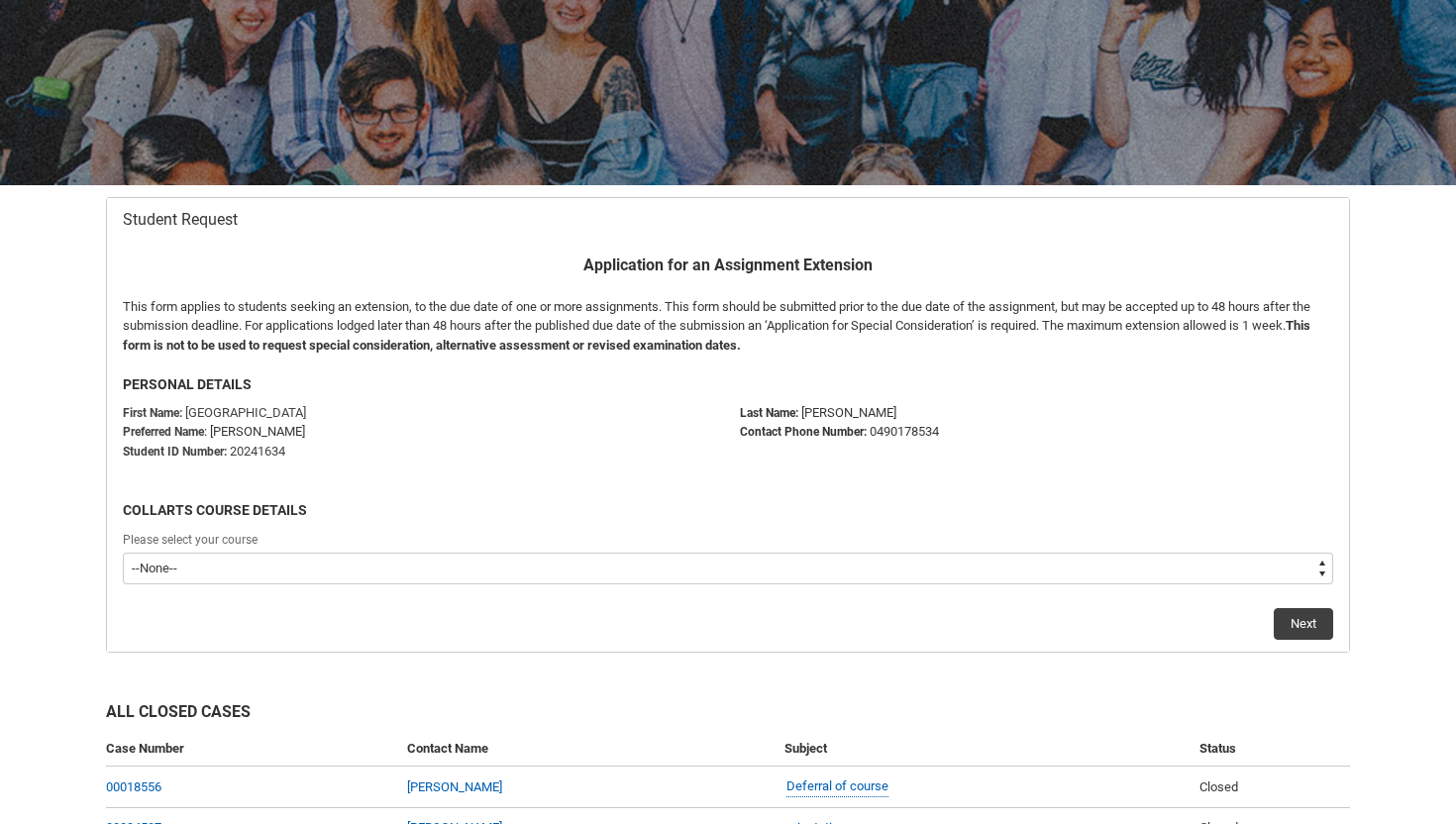 click on "--None-- Double Degree - Bachelor of Audio Production & Bachelor of Applied Business (Entertainment Management) V2" at bounding box center [728, 568] 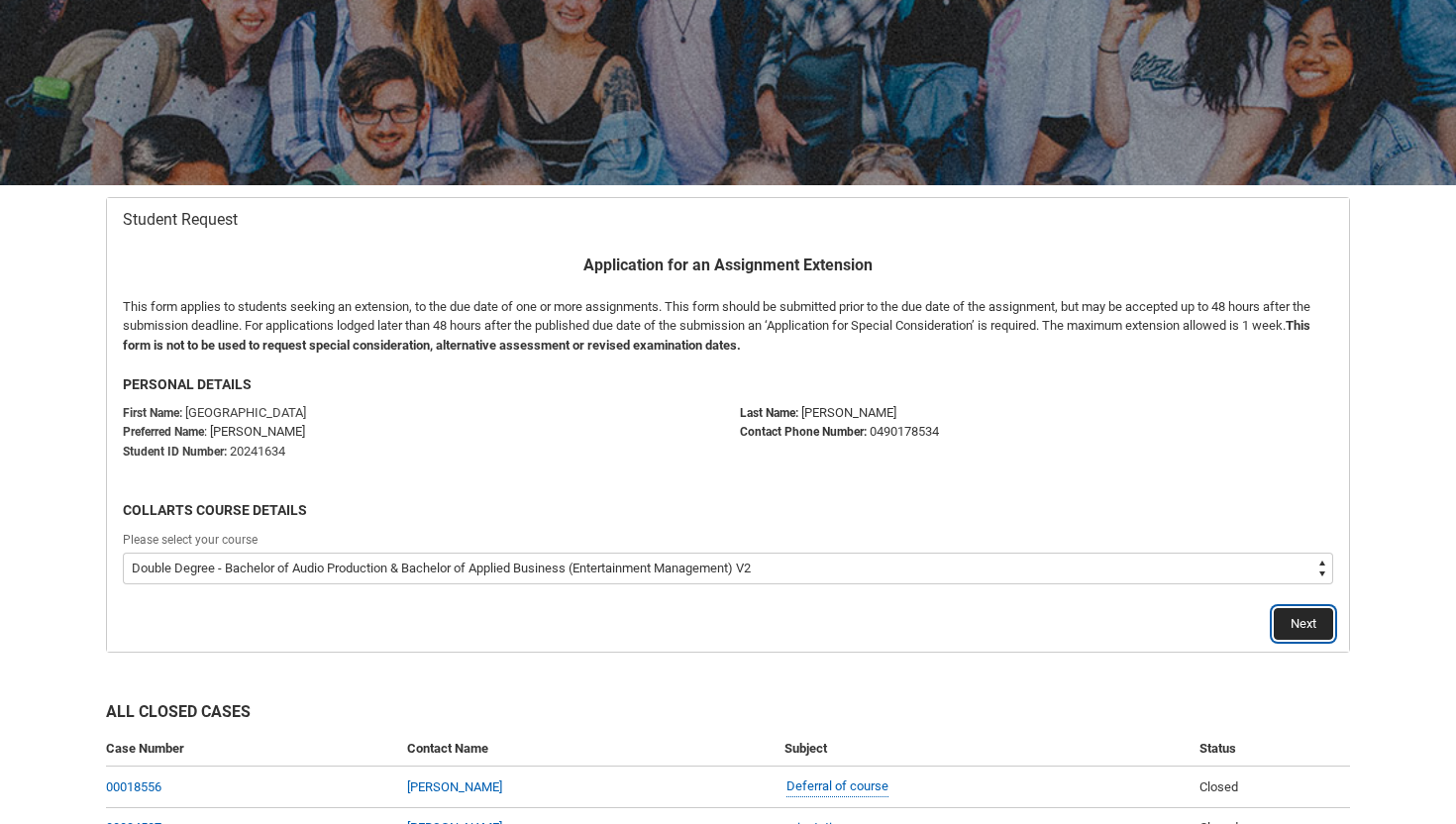click on "Next" 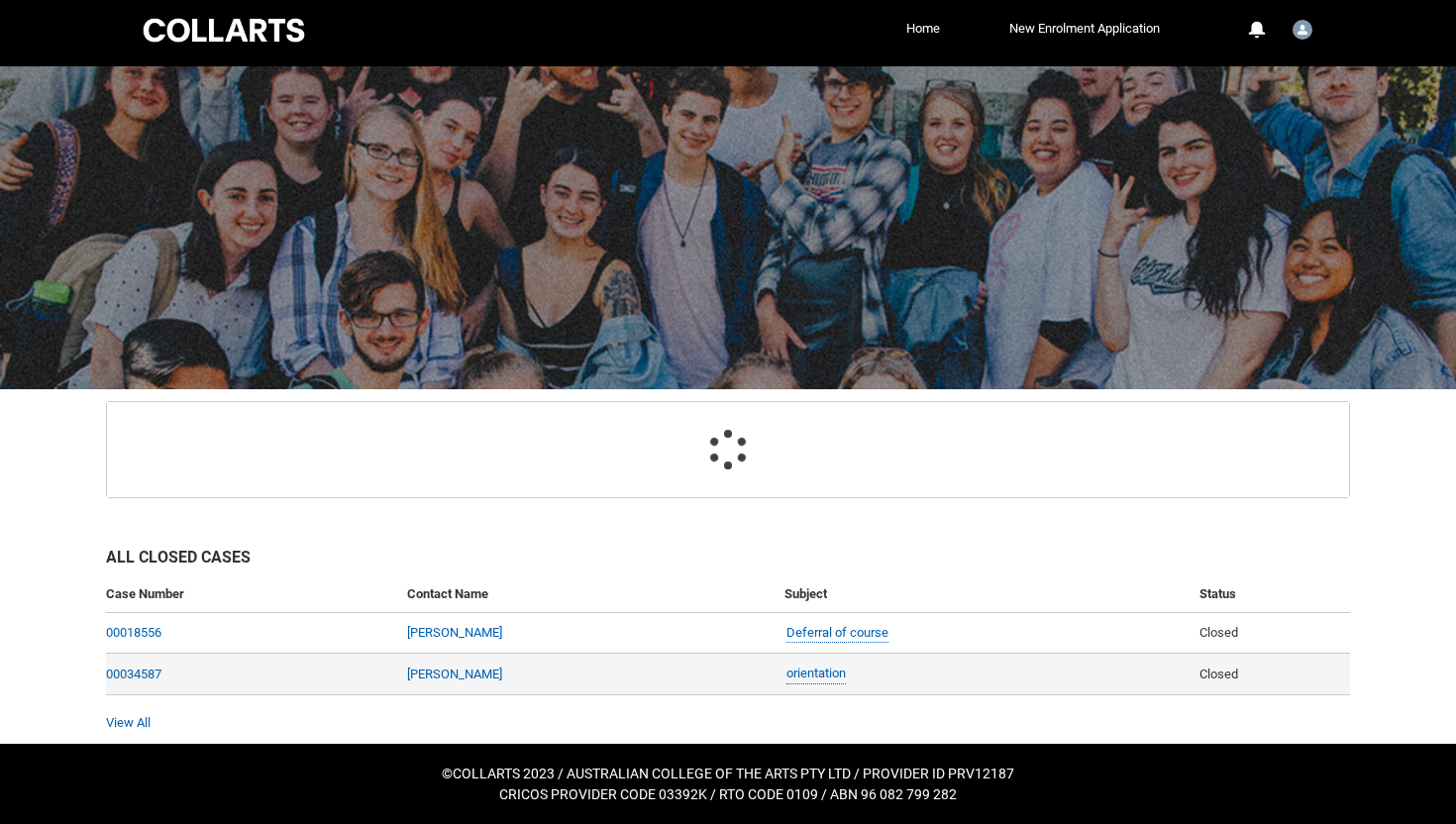 scroll, scrollTop: 211, scrollLeft: 0, axis: vertical 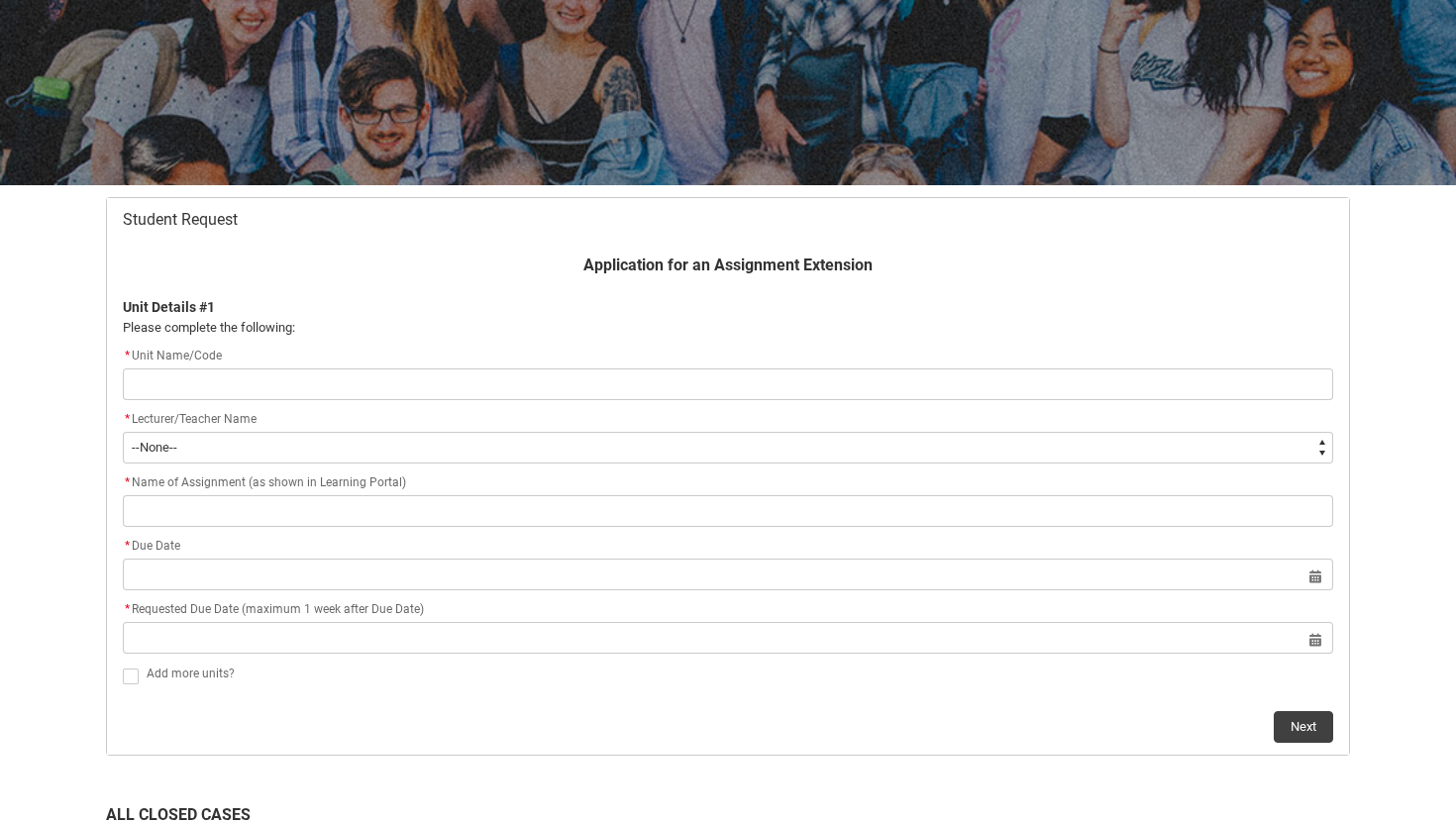 click at bounding box center [728, 384] 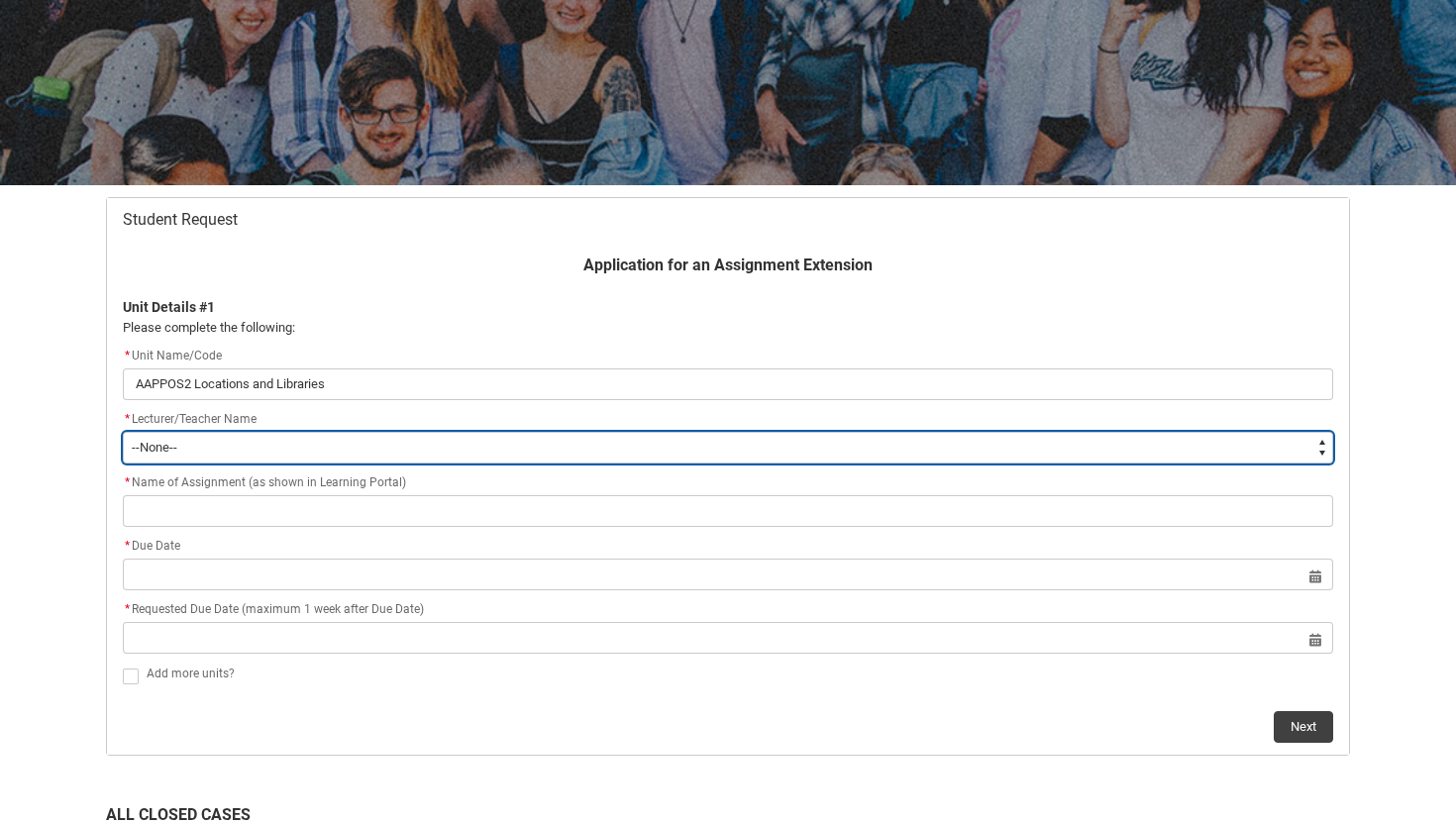 click on "--None-- [PERSON_NAME] [PERSON_NAME] [PERSON_NAME] [PERSON_NAME] [PERSON_NAME] [PERSON_NAME] [PERSON_NAME] [PERSON_NAME] [PERSON_NAME] [PERSON_NAME] [PERSON_NAME] [PERSON_NAME] [PERSON_NAME] [PERSON_NAME] [PERSON_NAME] [PERSON_NAME] [PERSON_NAME] [PERSON_NAME] [PERSON_NAME] [PERSON_NAME] [PERSON_NAME] [PERSON_NAME] [PERSON_NAME] [PERSON_NAME] [PERSON_NAME] [PERSON_NAME] [PERSON_NAME] [PERSON_NAME] [PERSON_NAME] [PERSON_NAME] [PERSON_NAME] [PERSON_NAME] [PERSON_NAME] [PERSON_NAME] [PERSON_NAME] [PERSON_NAME] [PERSON_NAME] [PERSON_NAME] [PERSON_NAME] [PERSON_NAME] [PERSON_NAME] [PERSON_NAME] [PERSON_NAME] [PERSON_NAME] [PERSON_NAME] [PERSON_NAME] [PERSON_NAME] [PERSON_NAME] [PERSON_NAME] [PERSON_NAME] [PERSON_NAME] [PERSON_NAME] [PERSON_NAME] [PERSON_NAME] [PERSON_NAME] [PERSON_NAME] [PERSON_NAME] [PERSON_NAME] [PERSON_NAME] [PERSON_NAME] [PERSON_NAME] [PERSON_NAME] [PERSON_NAME] [PERSON_NAME] [PERSON_NAME] [PERSON_NAME] [PERSON_NAME] [PERSON_NAME] [PERSON_NAME]" at bounding box center [728, 448] 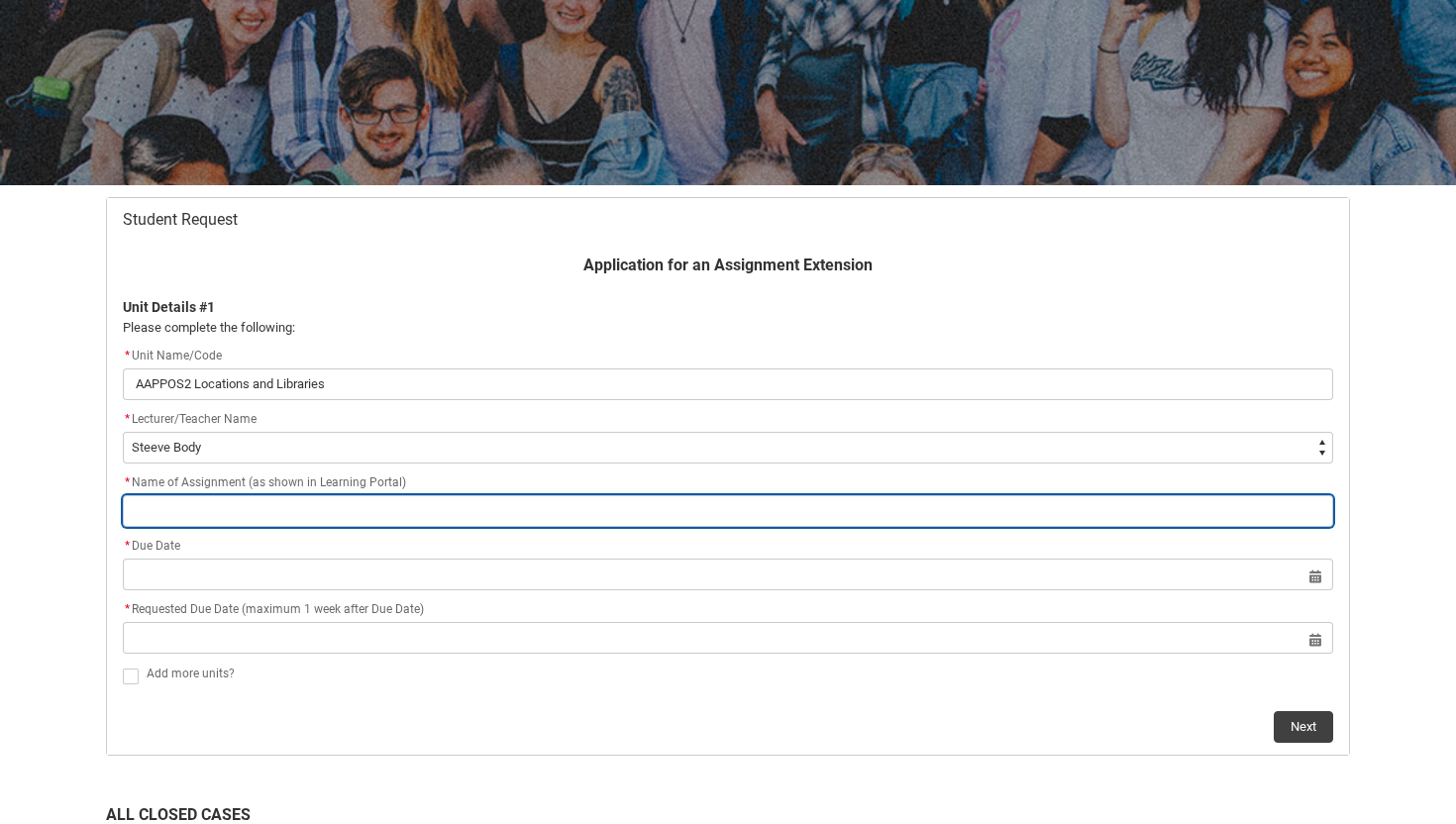 click at bounding box center (728, 511) 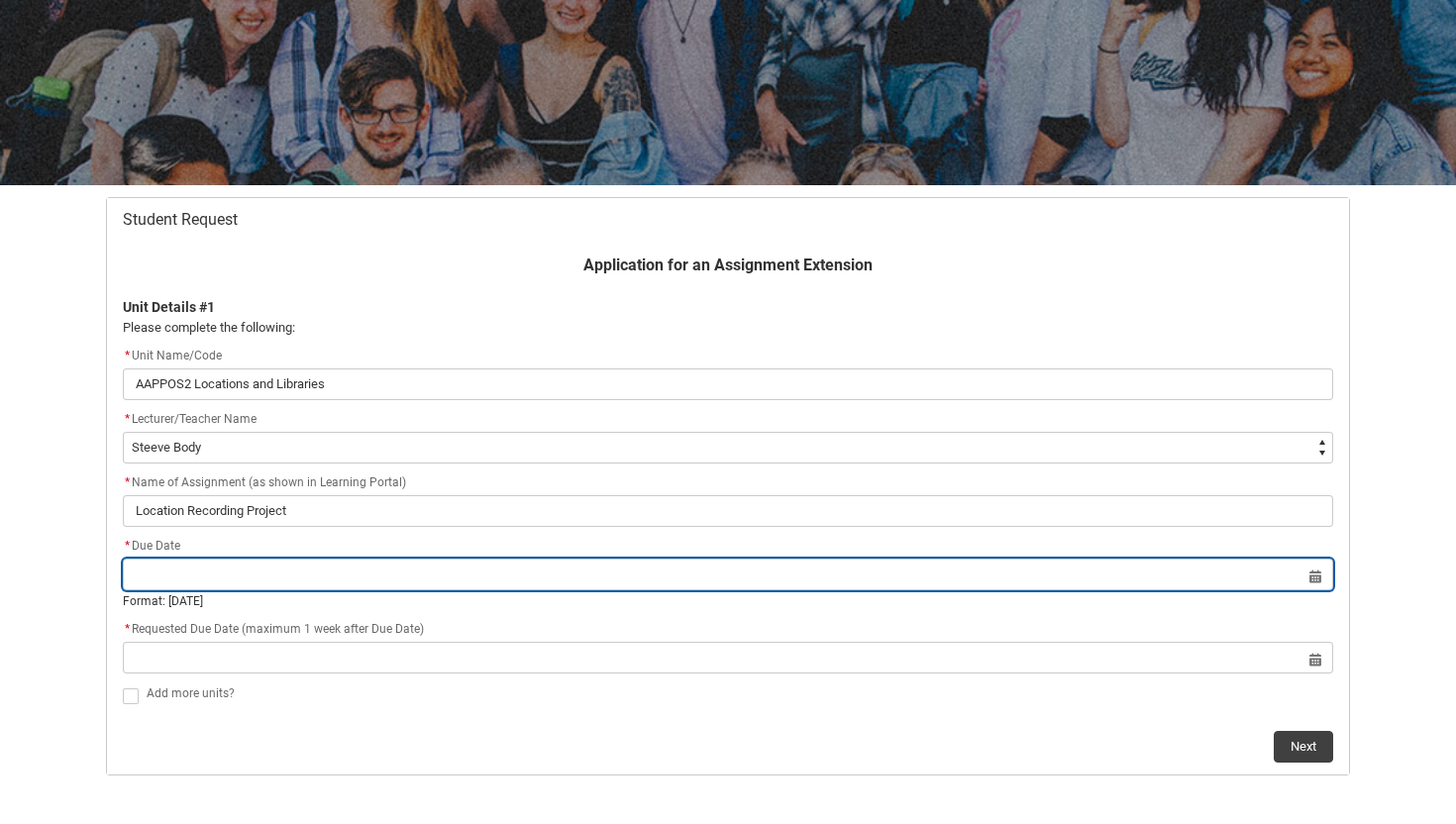 click at bounding box center (728, 574) 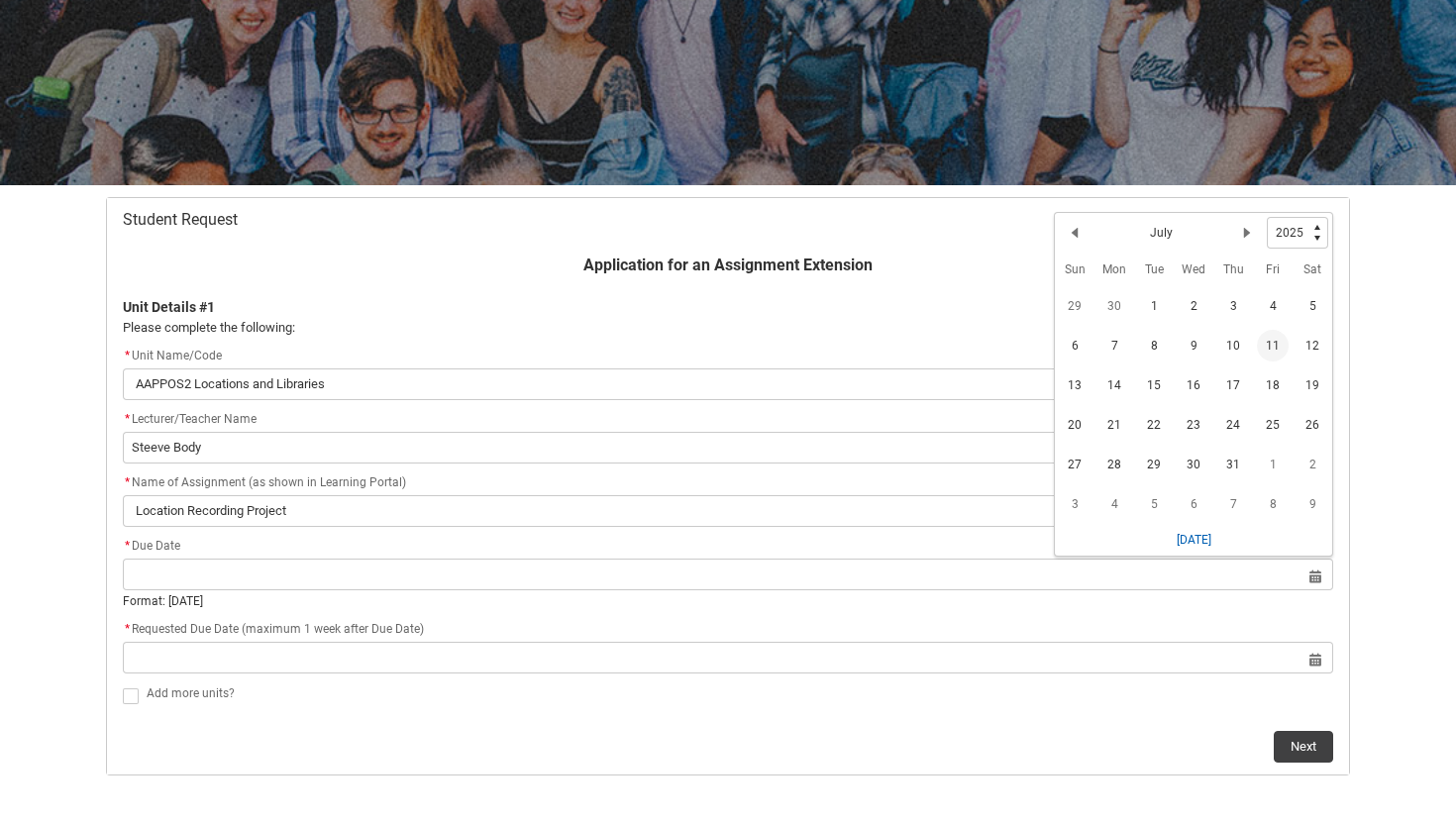 click on "11" 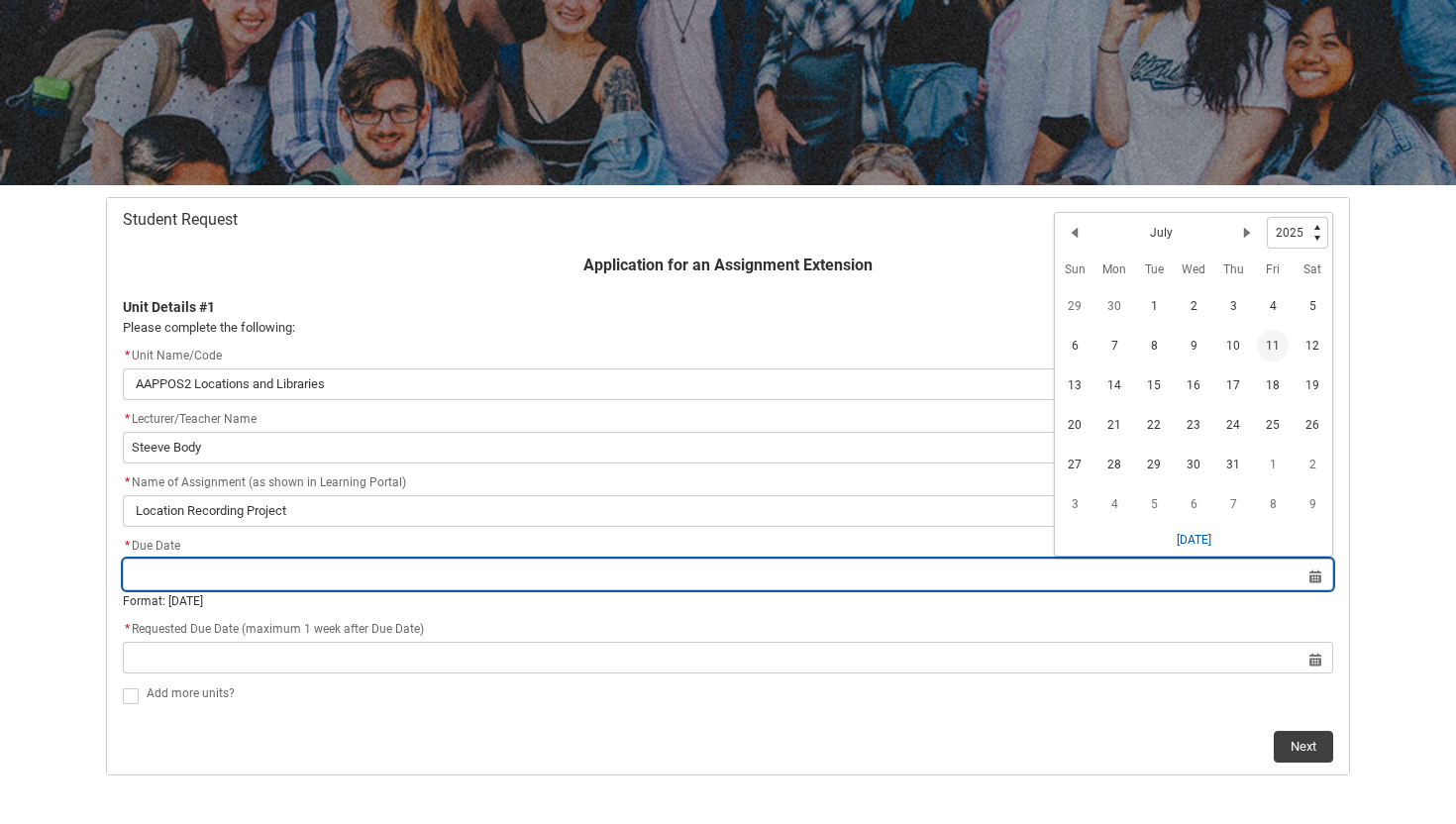 type on "[DATE]" 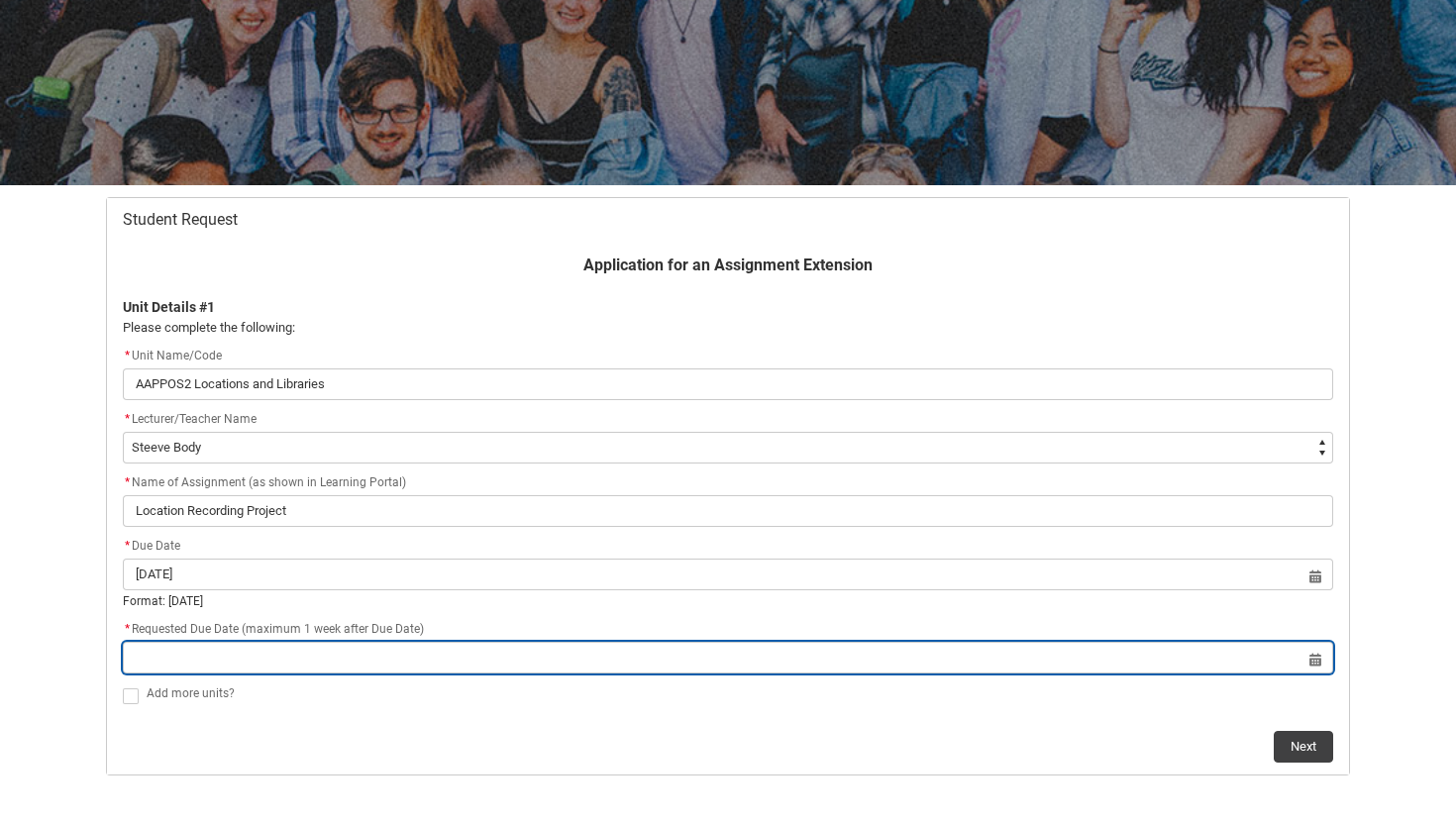 click at bounding box center [728, 658] 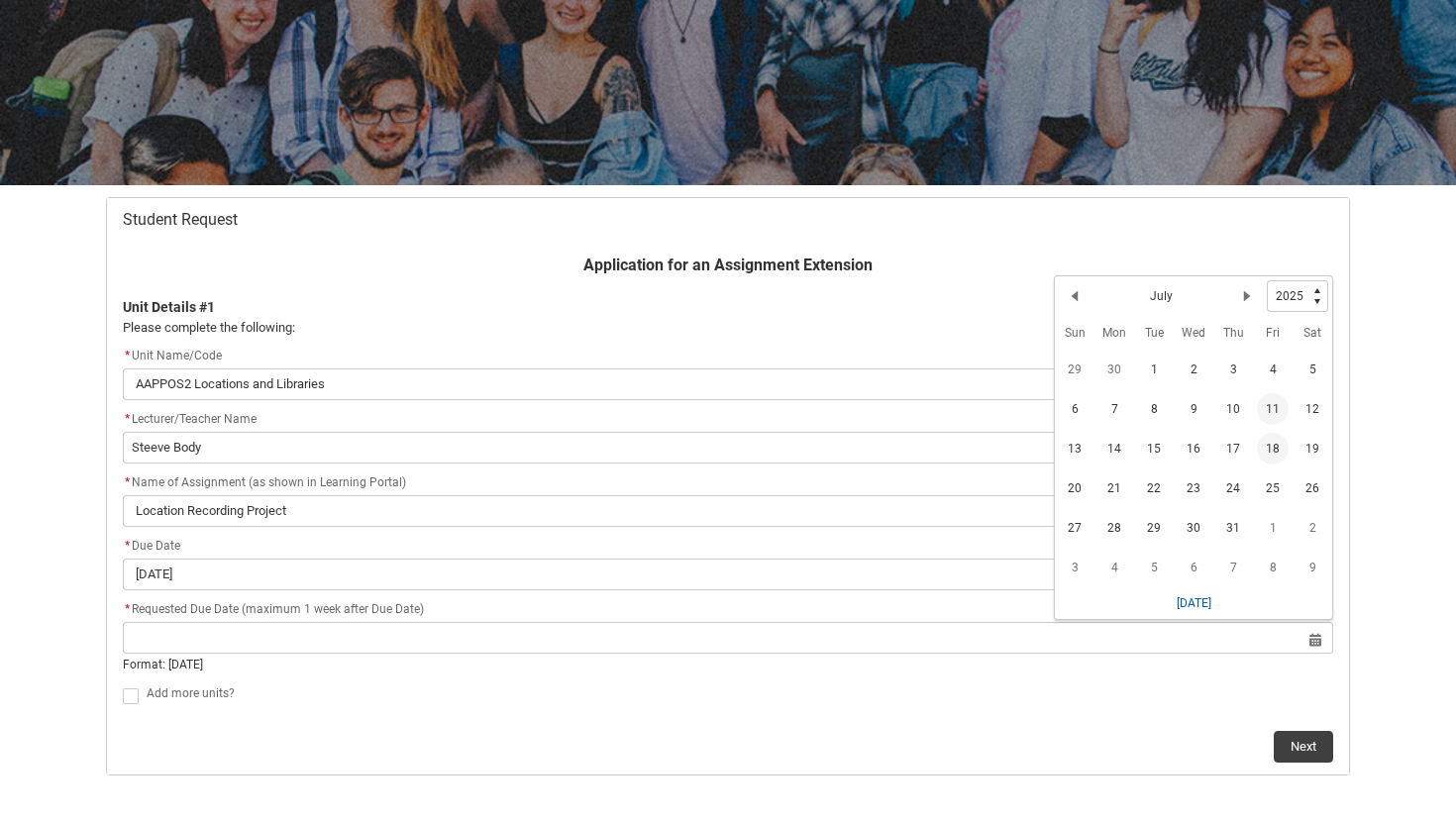click on "18" 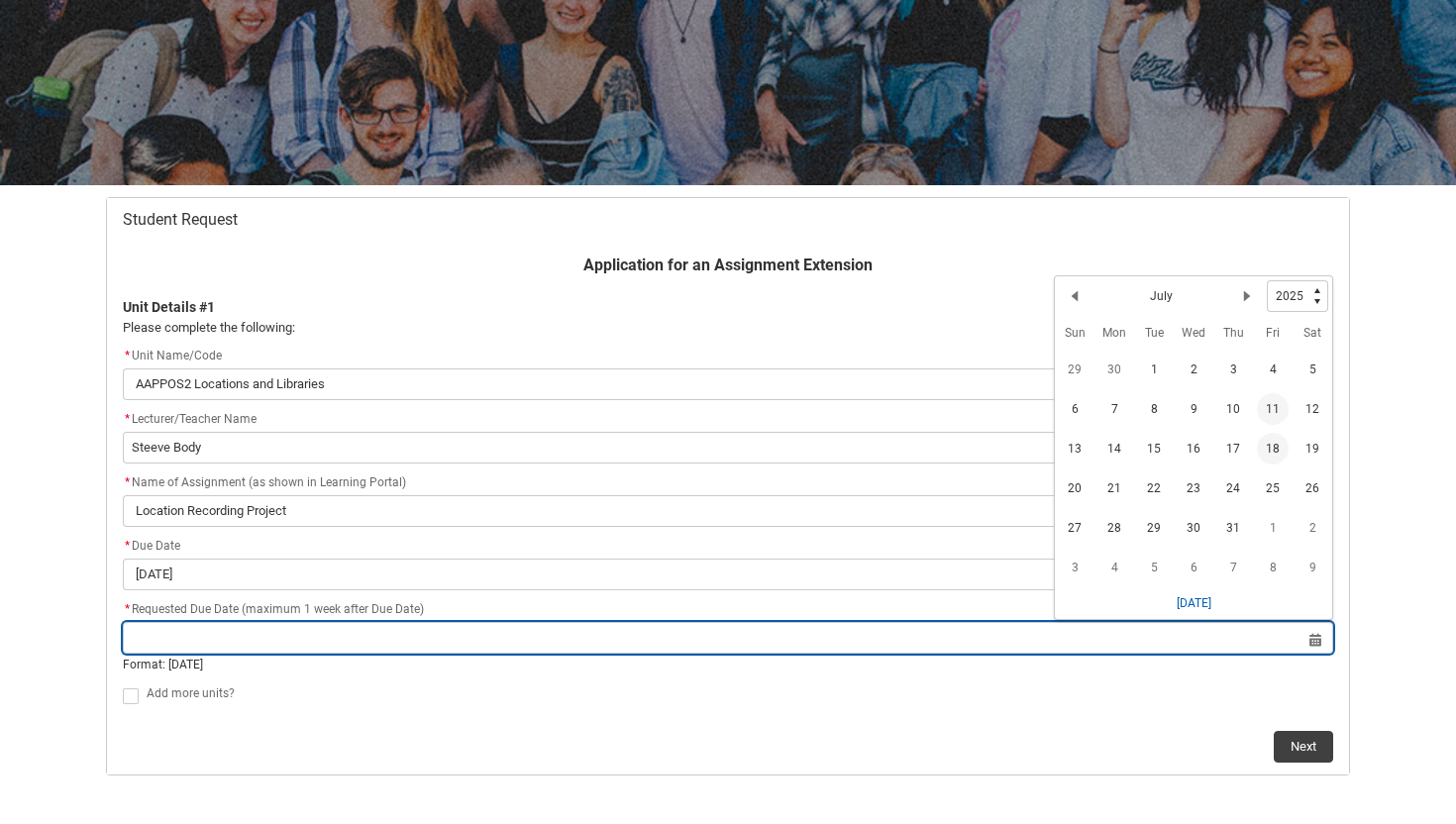type on "[DATE]" 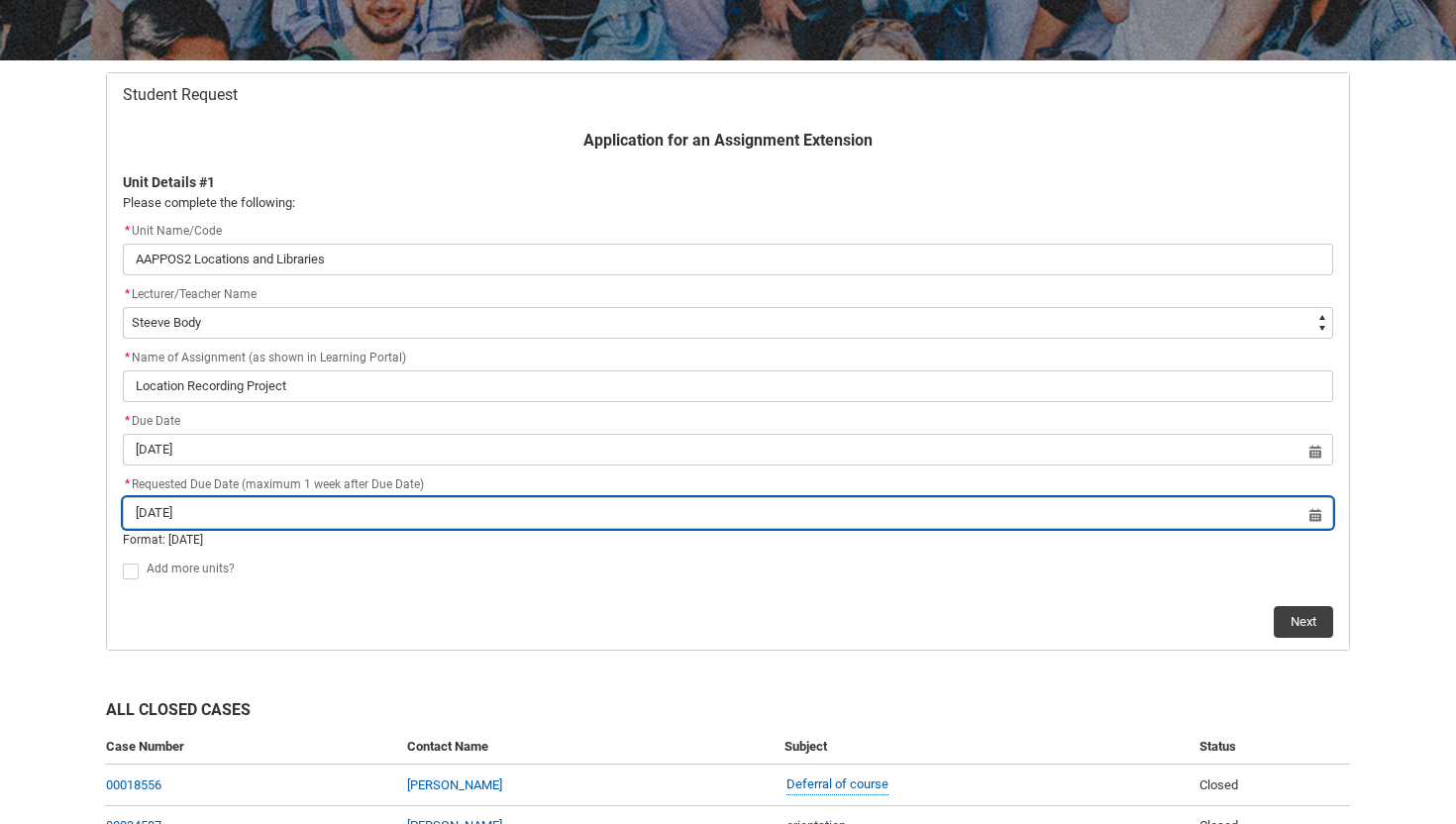 scroll, scrollTop: 357, scrollLeft: 0, axis: vertical 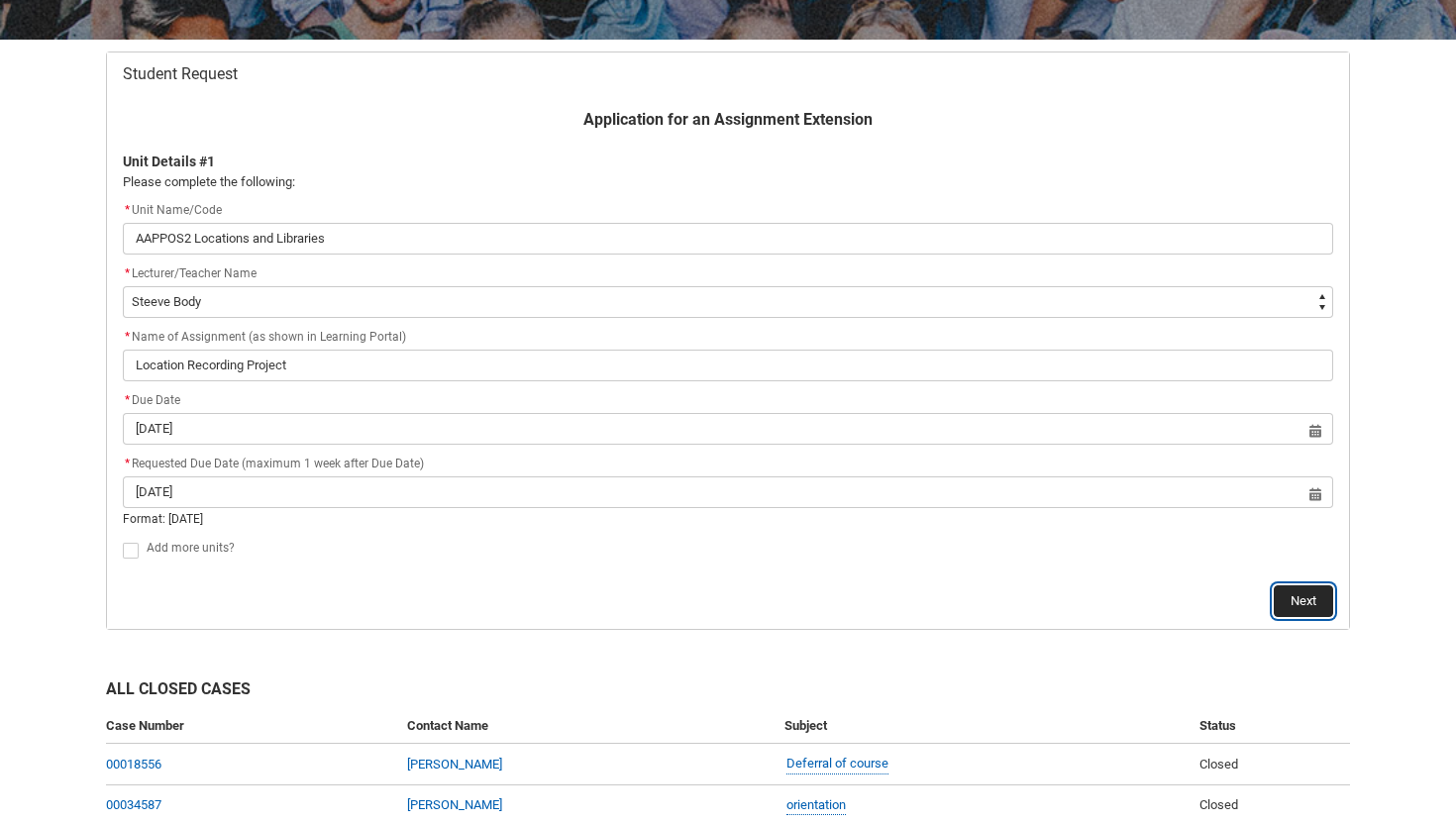 click on "Next" 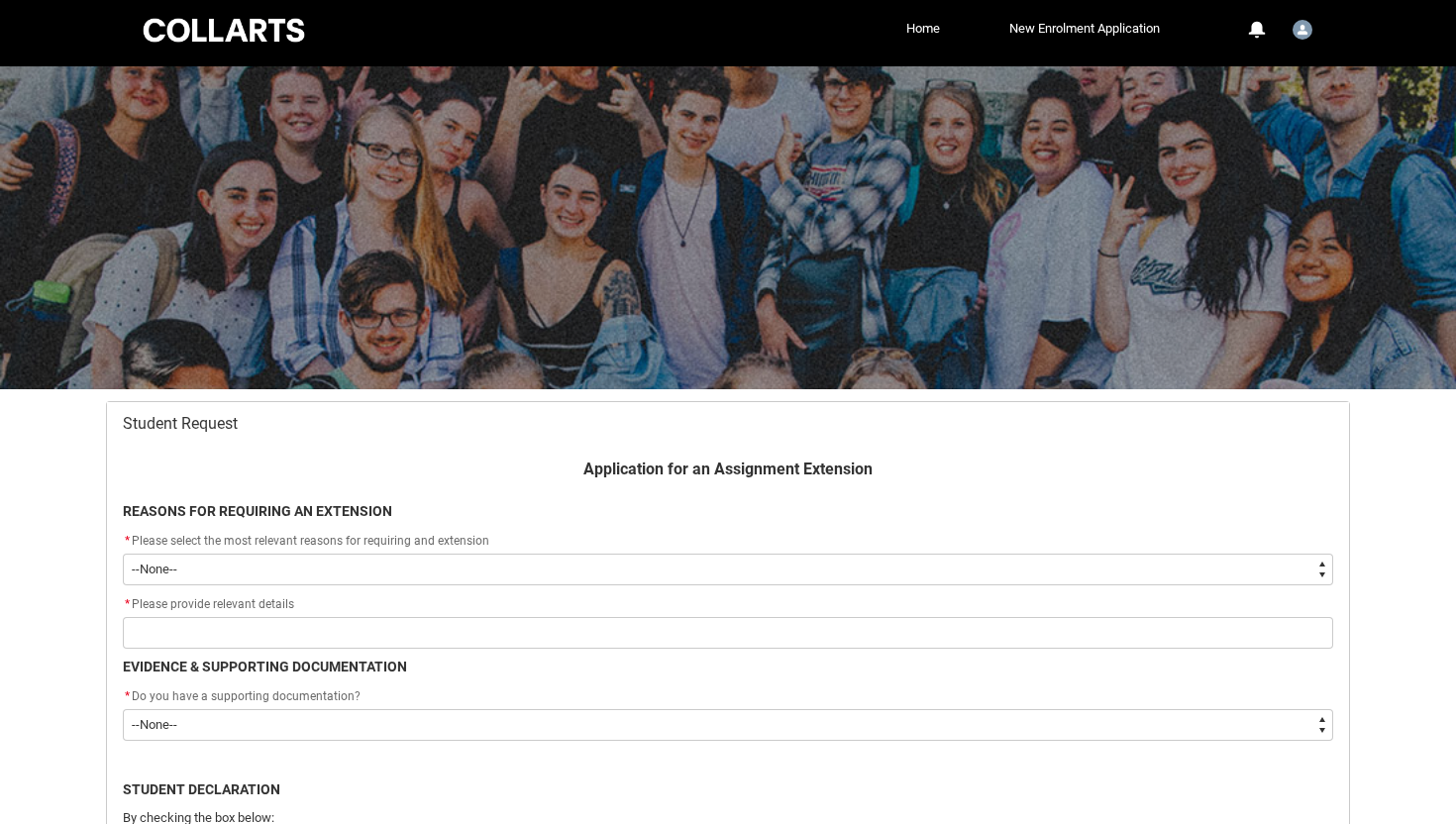 scroll, scrollTop: 211, scrollLeft: 0, axis: vertical 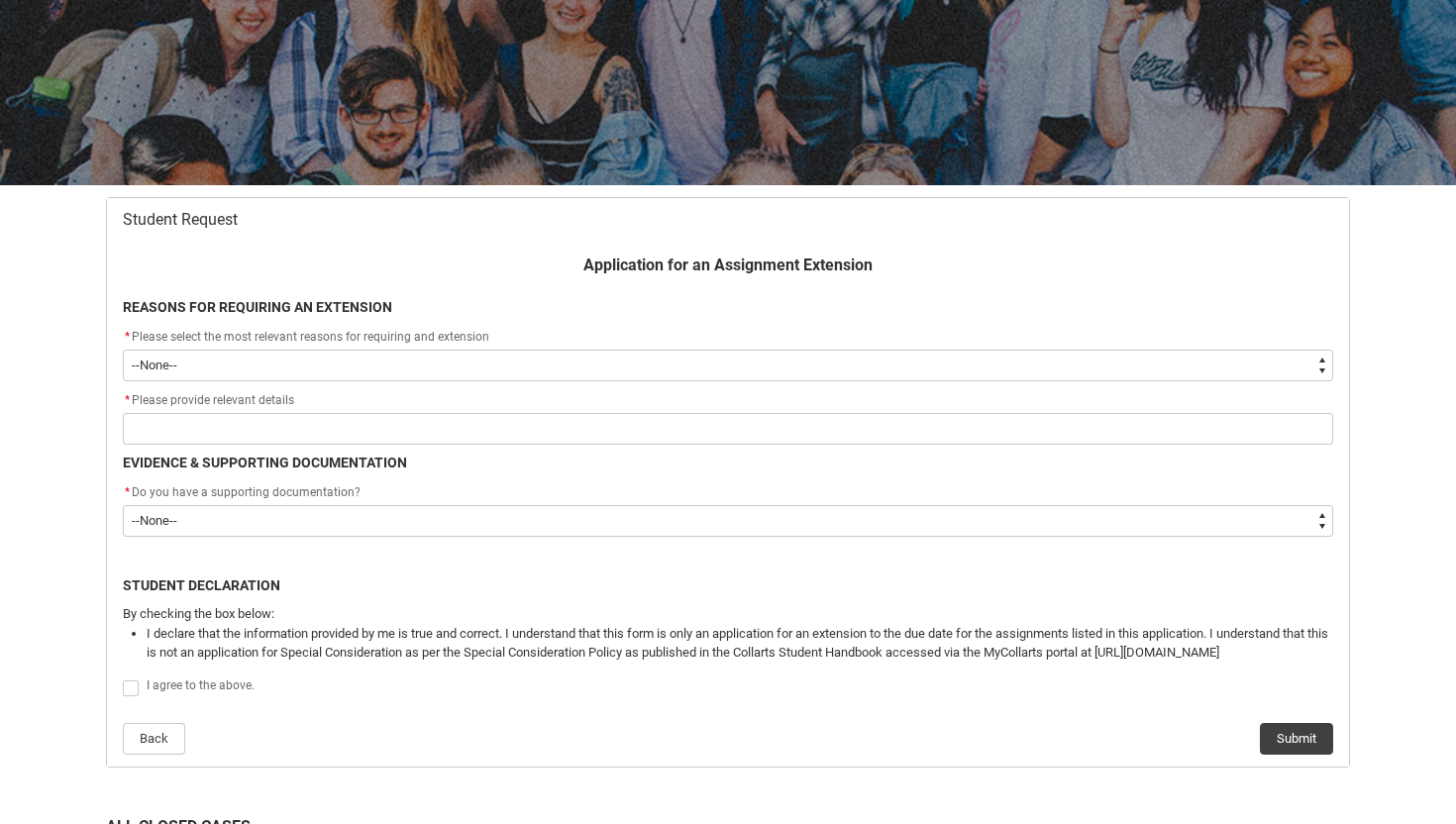 click on "--None-- Medical Reasons Work obligations Family obligations Academic Difficulties Significant religious or cultural reasons Other" at bounding box center [728, 365] 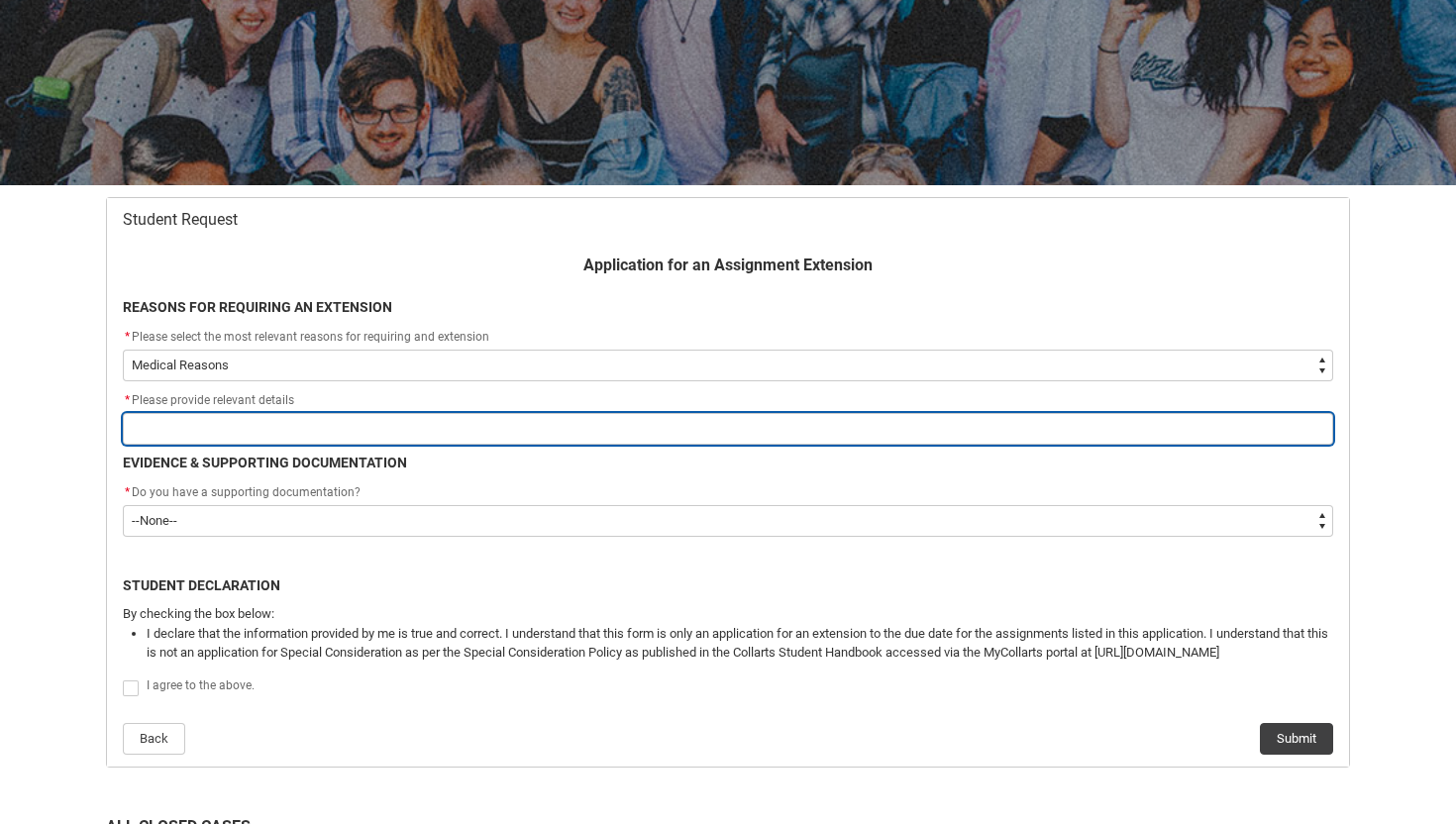 click at bounding box center [728, 429] 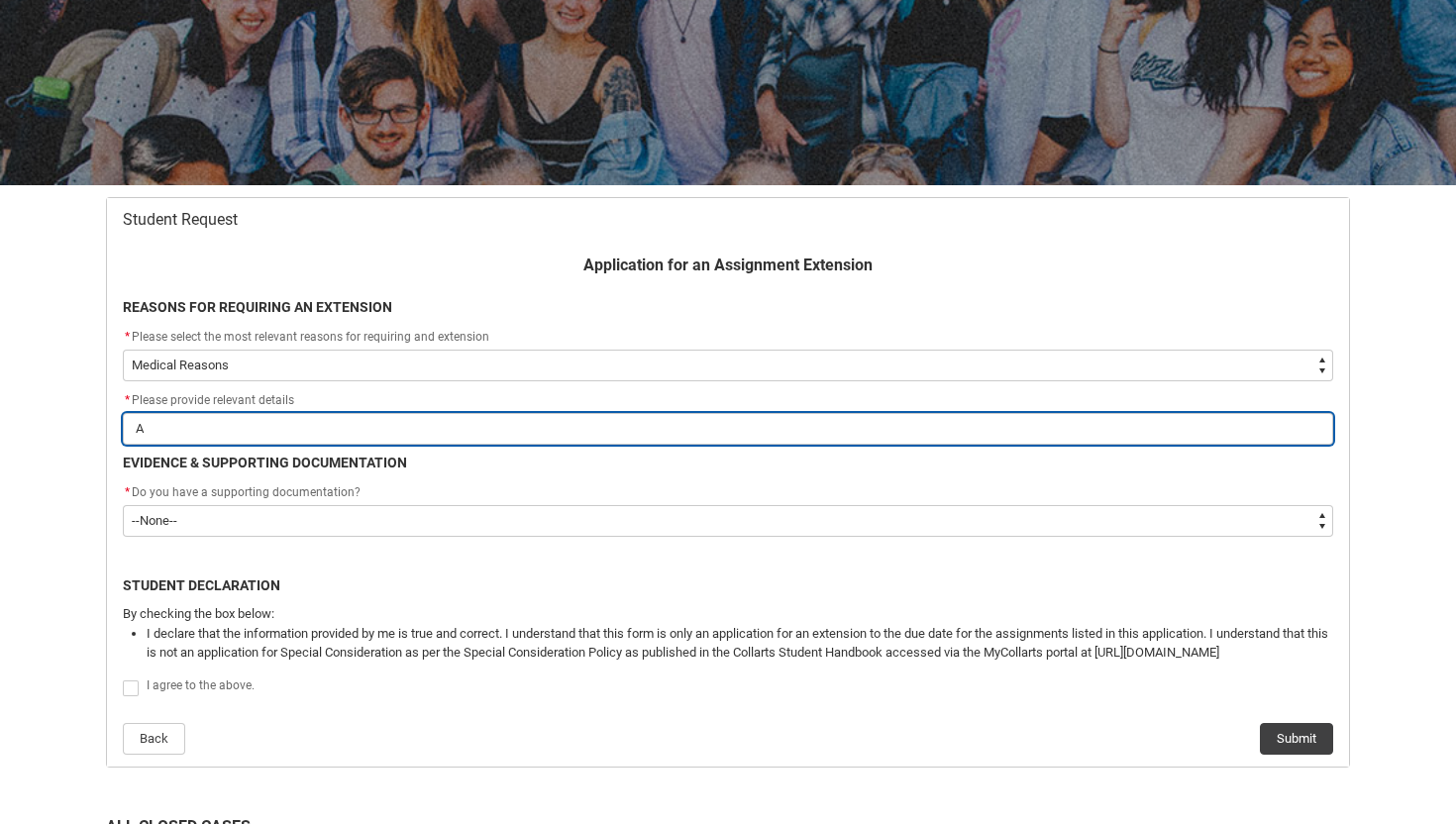 type on "At" 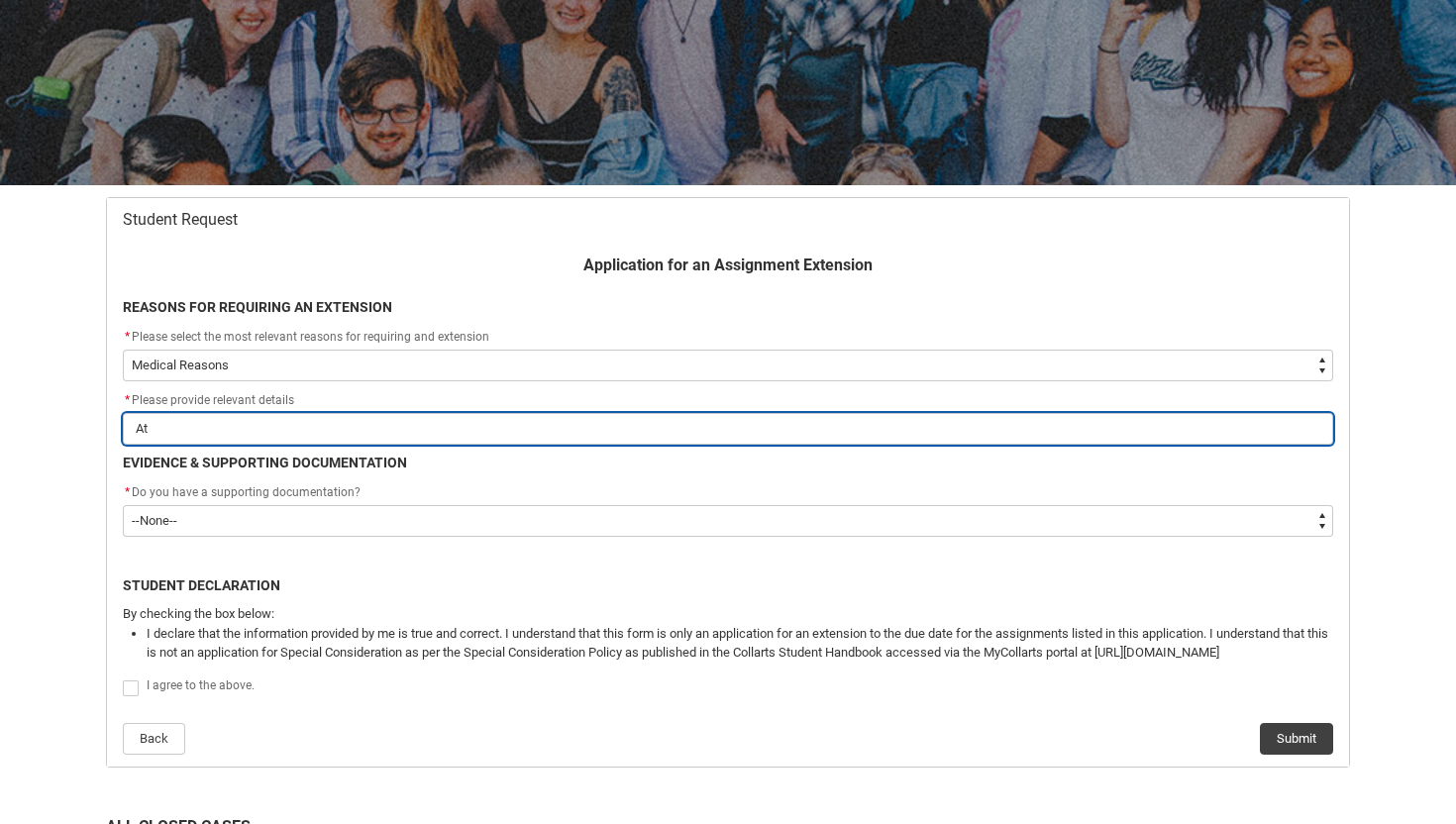 type on "Att" 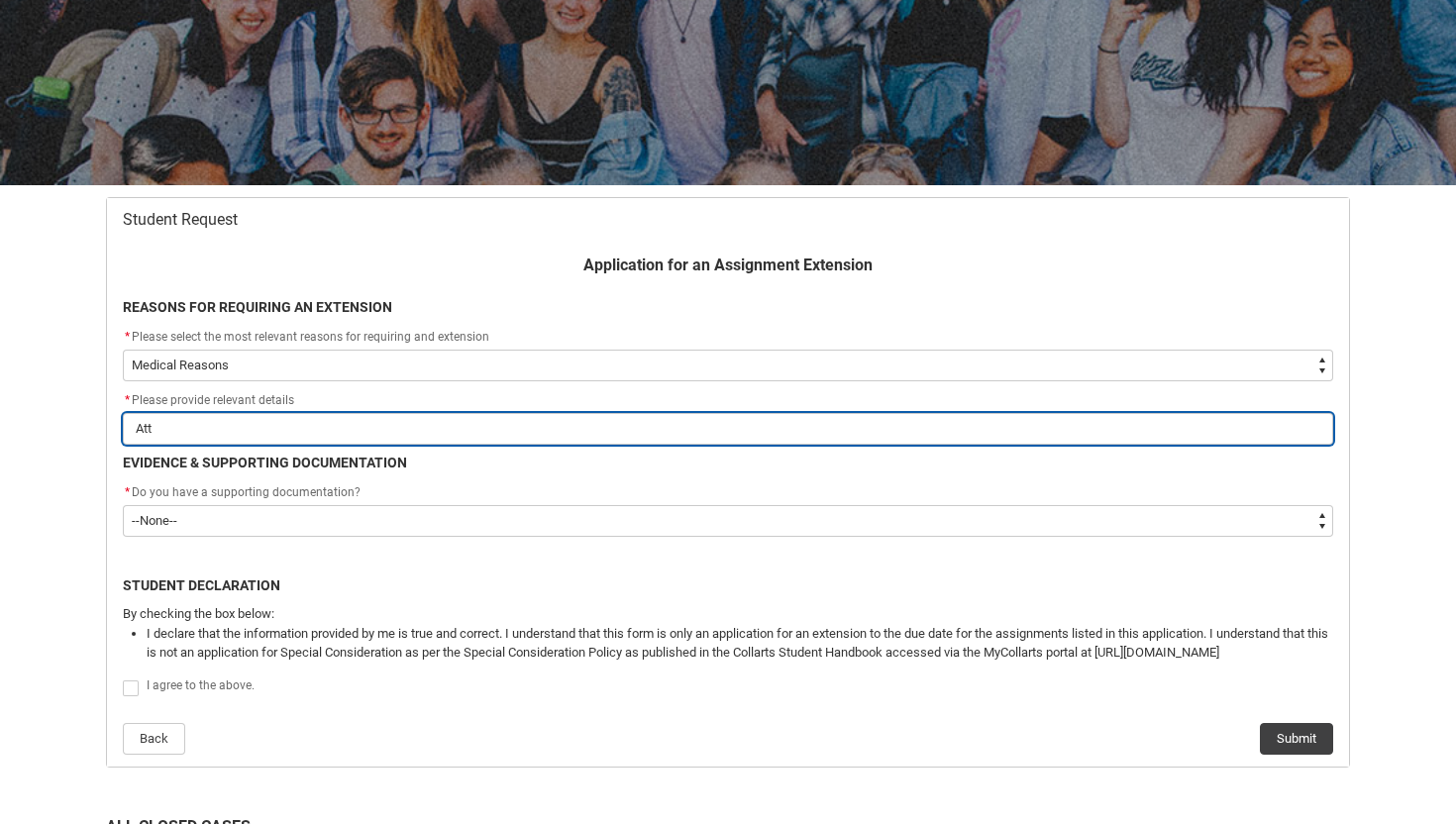 type on "Atta" 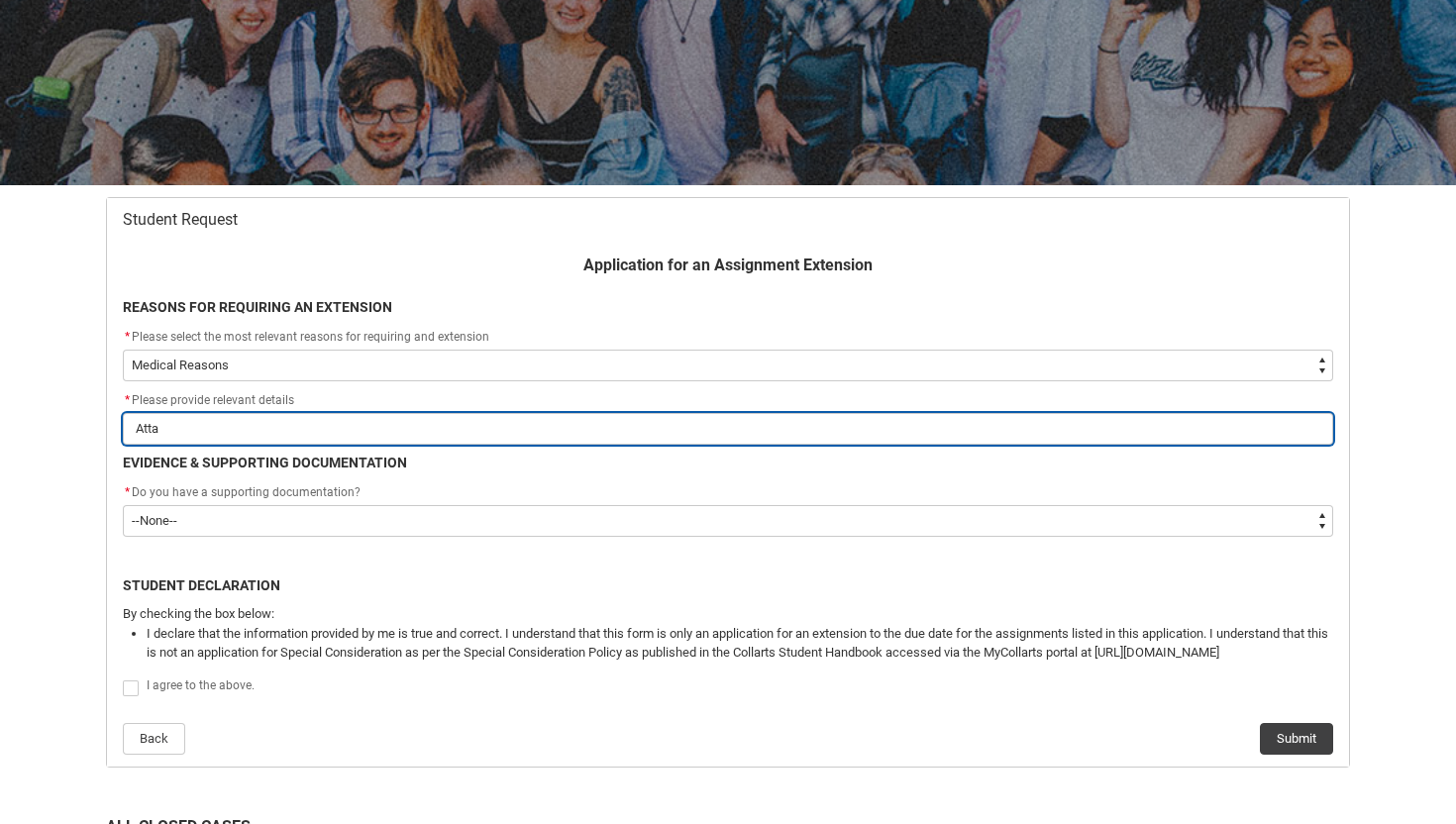 type on "Attac" 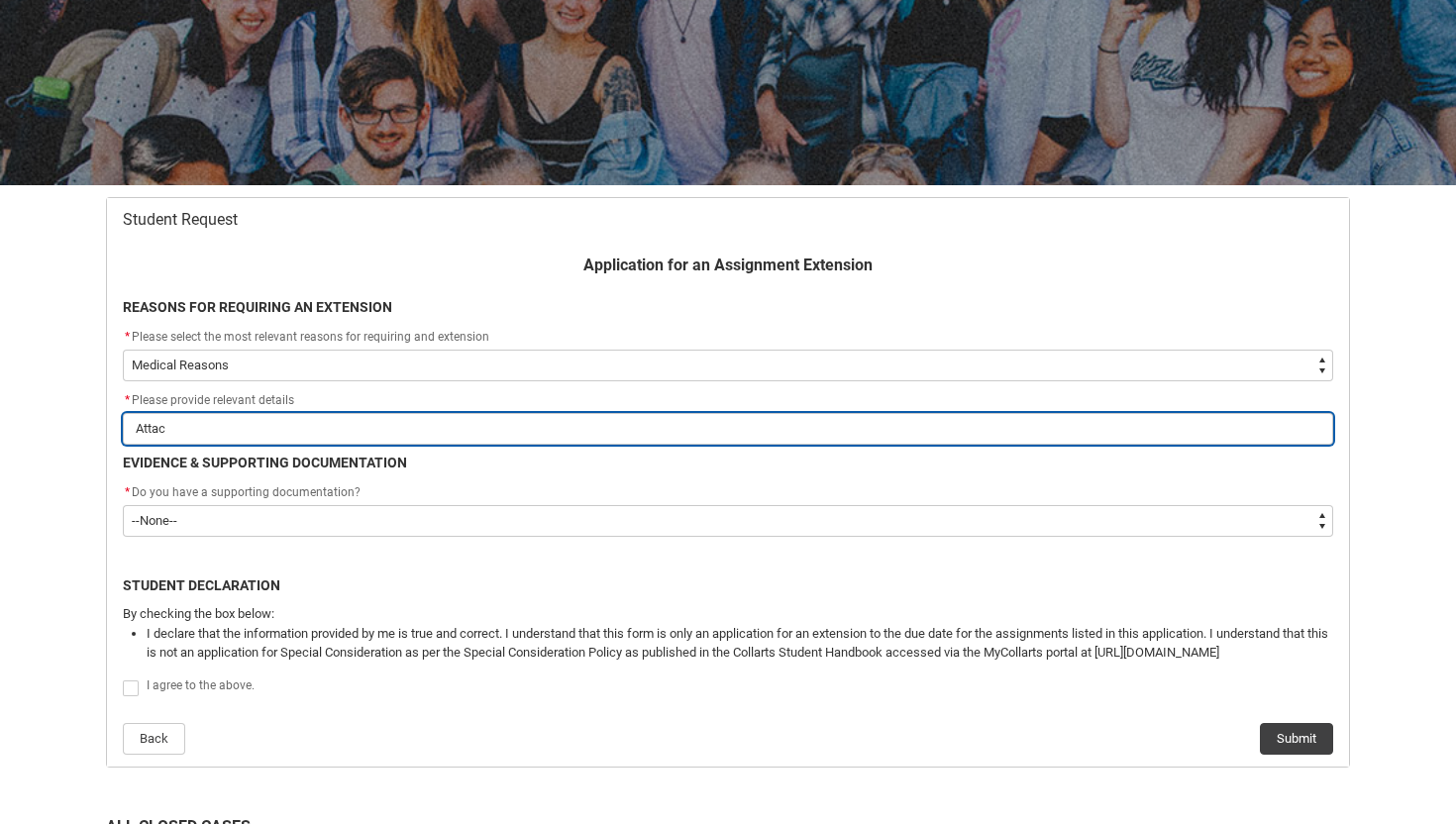 type on "Attach" 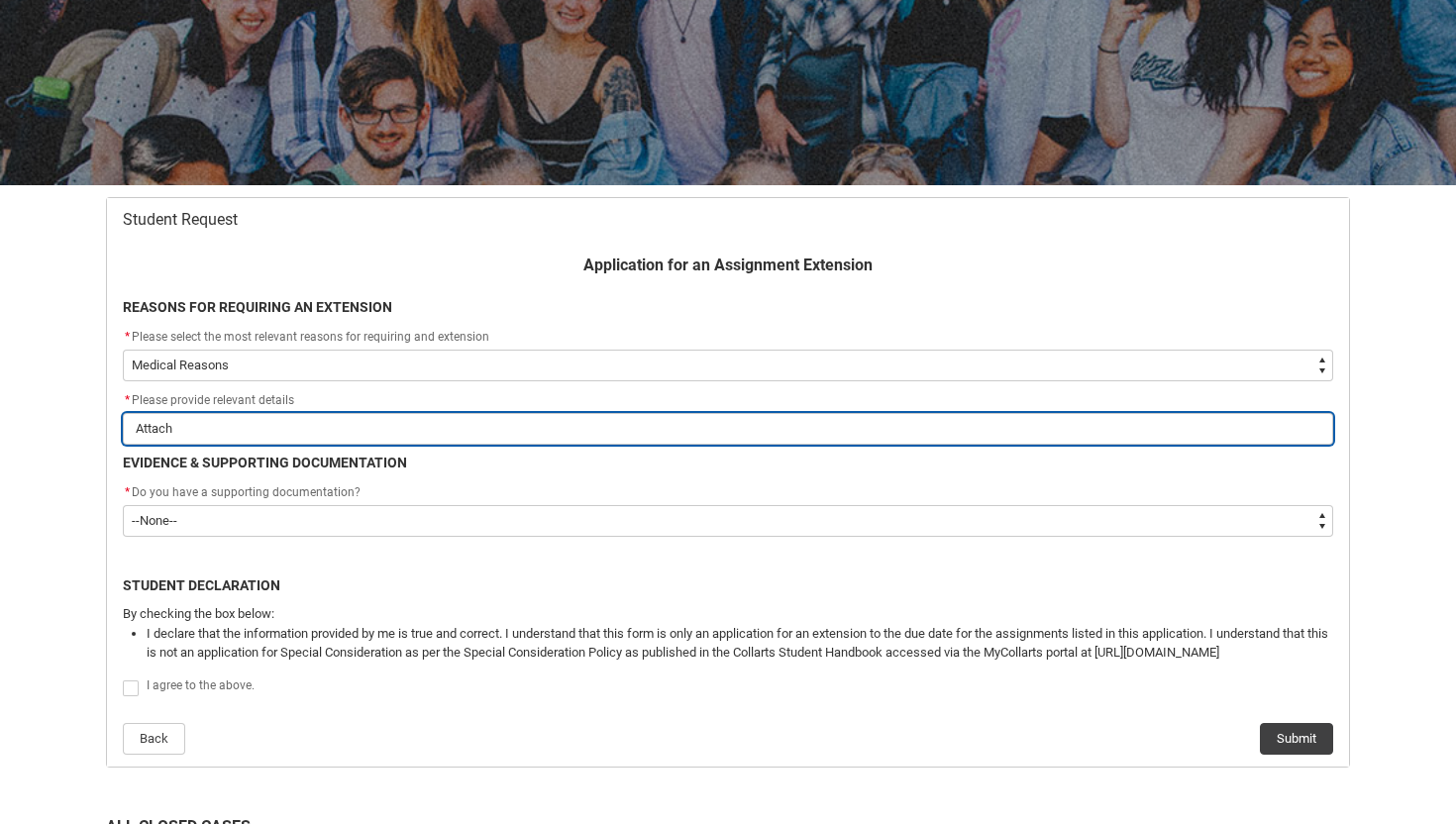 type on "Attache" 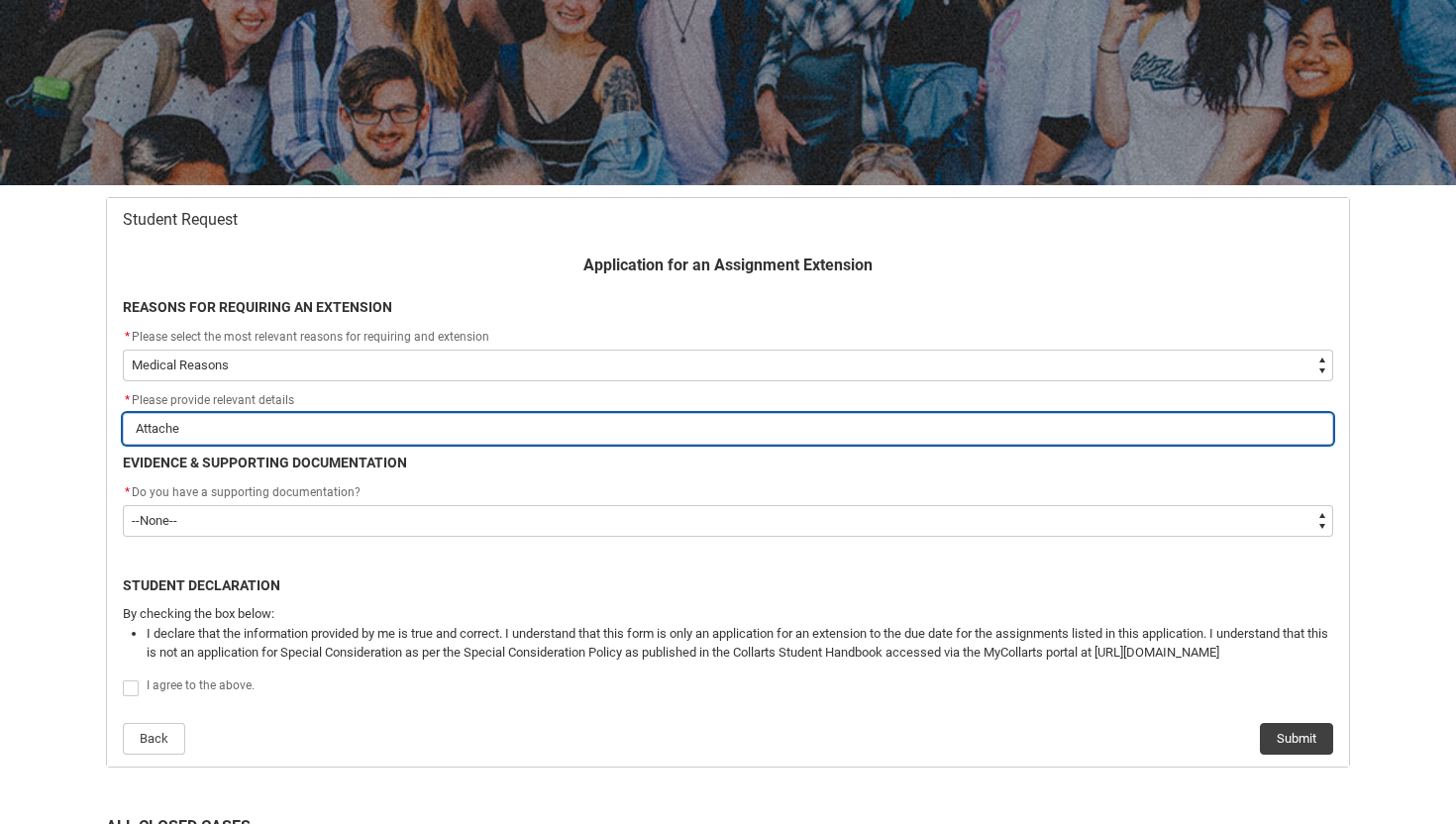 type on "Attached" 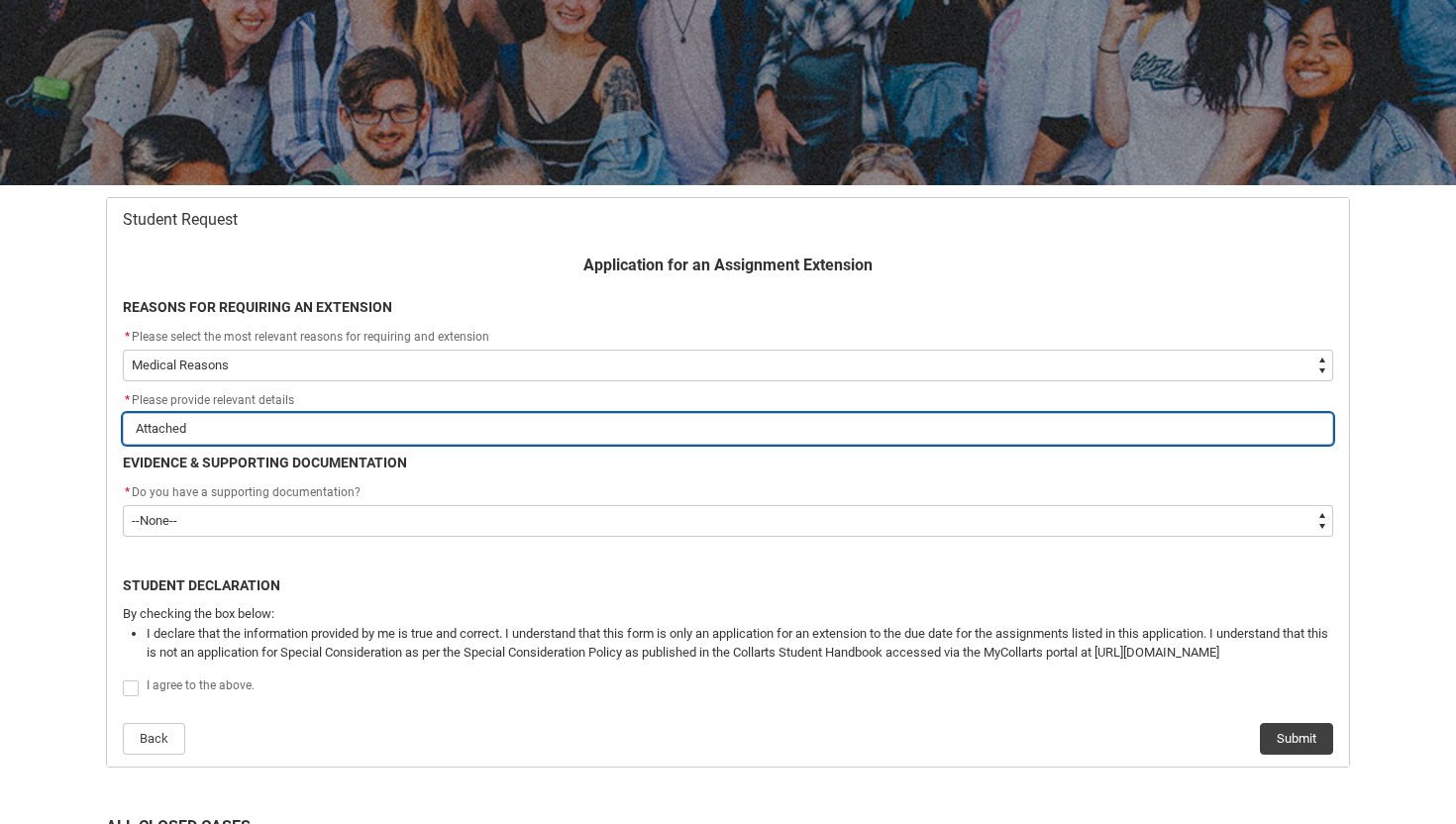 type on "Attached" 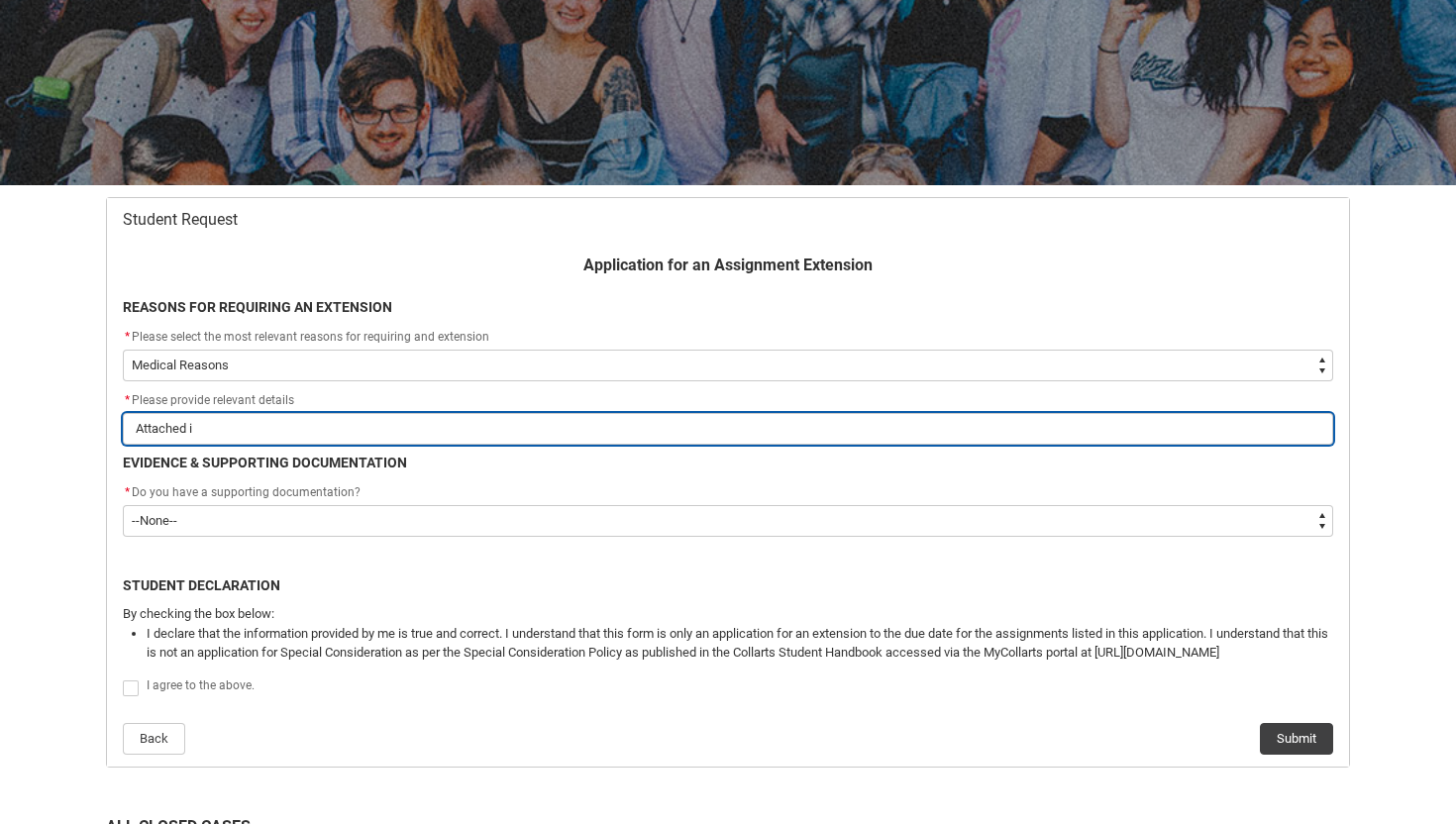 type on "Attached in" 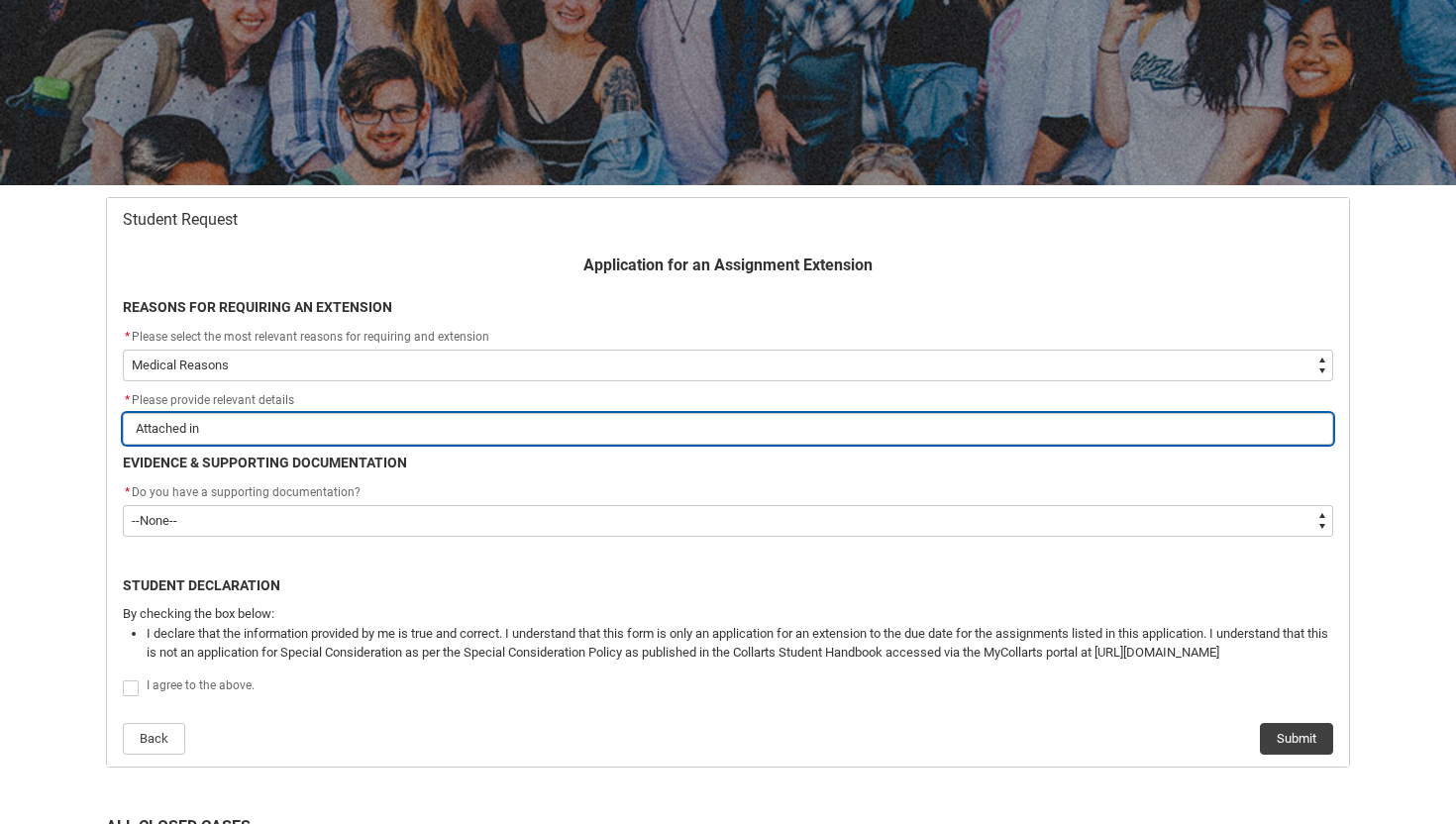 type on "Attached in" 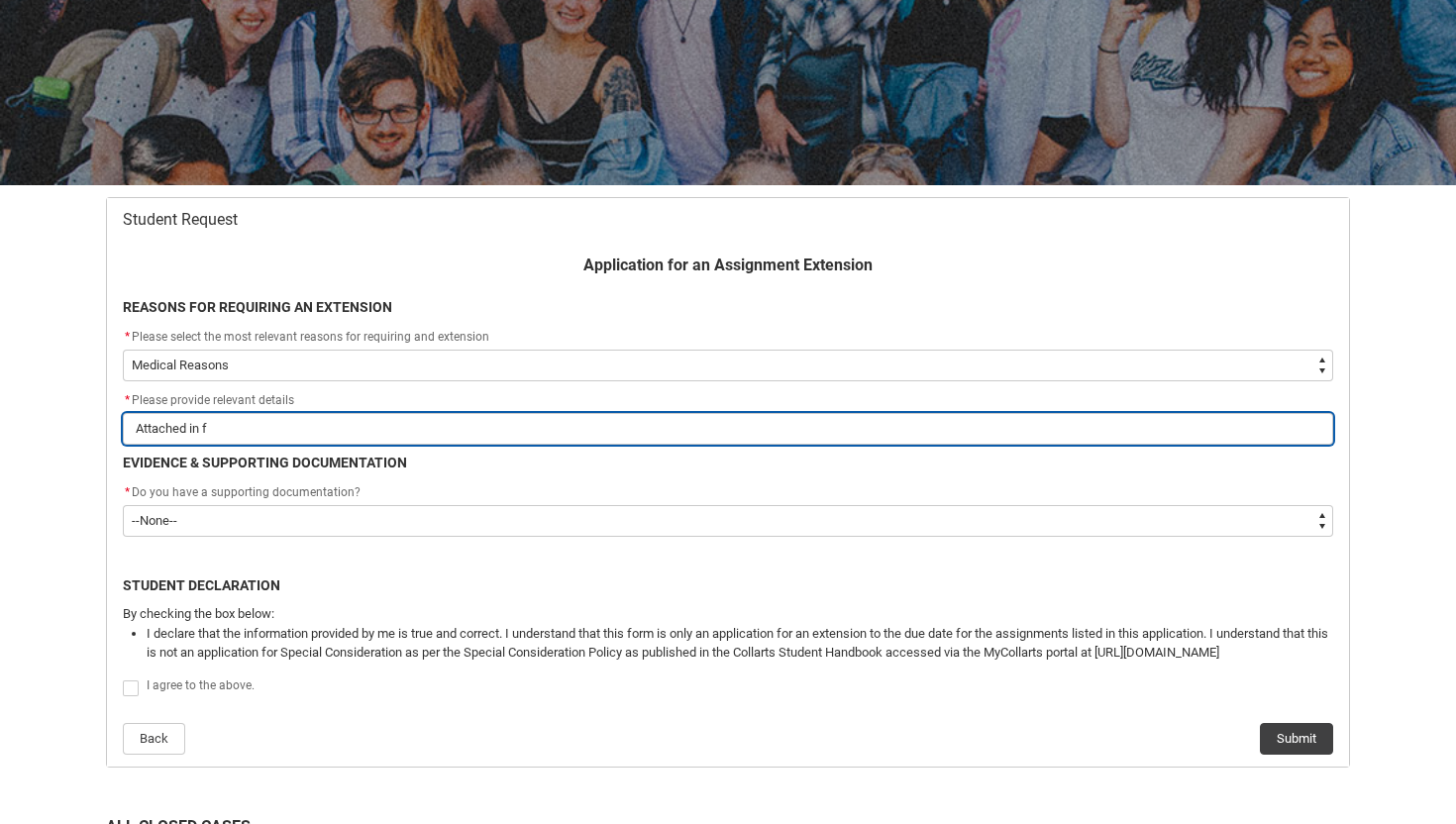 type on "Attached in fi" 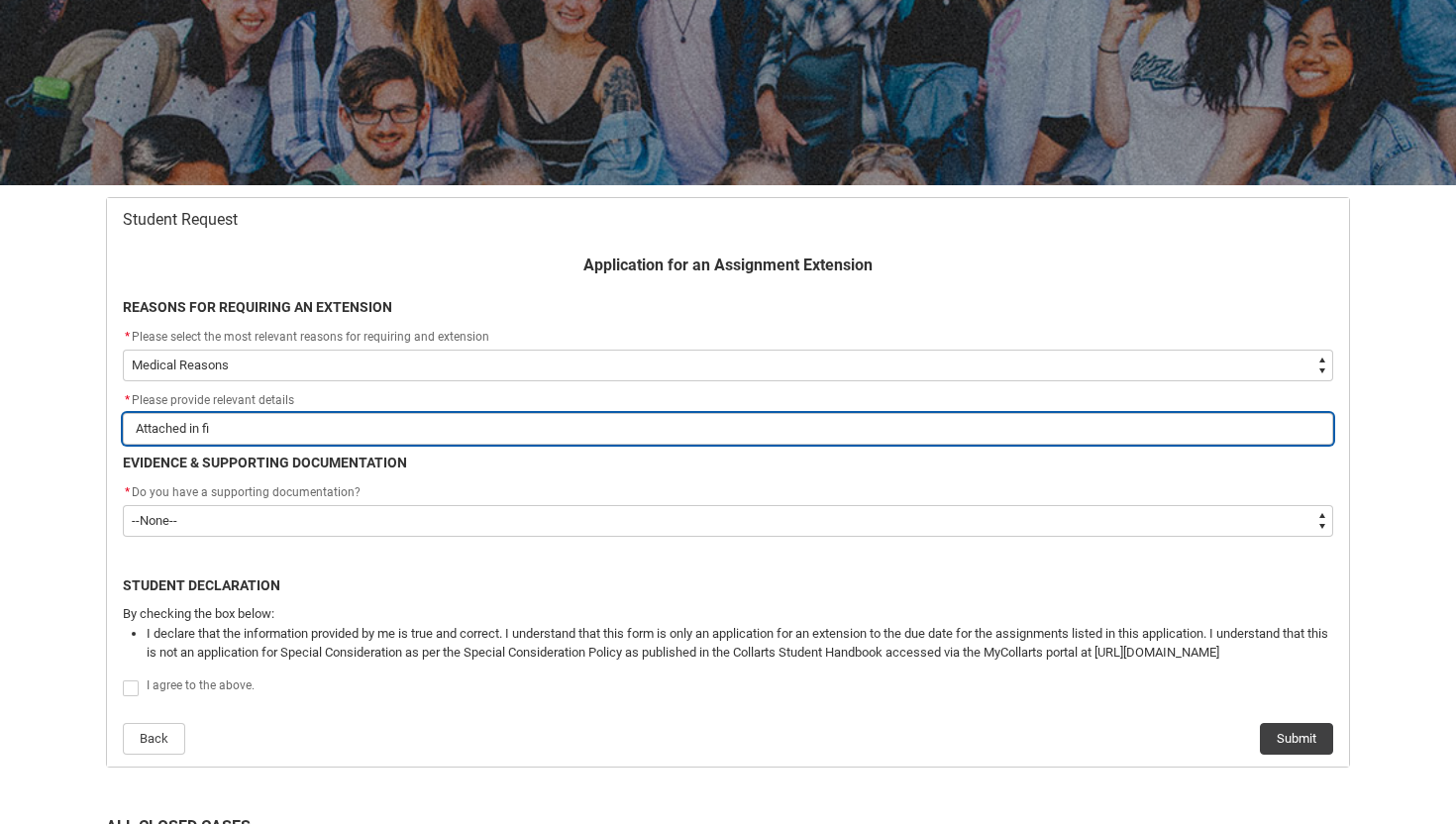 type on "Attached in fil" 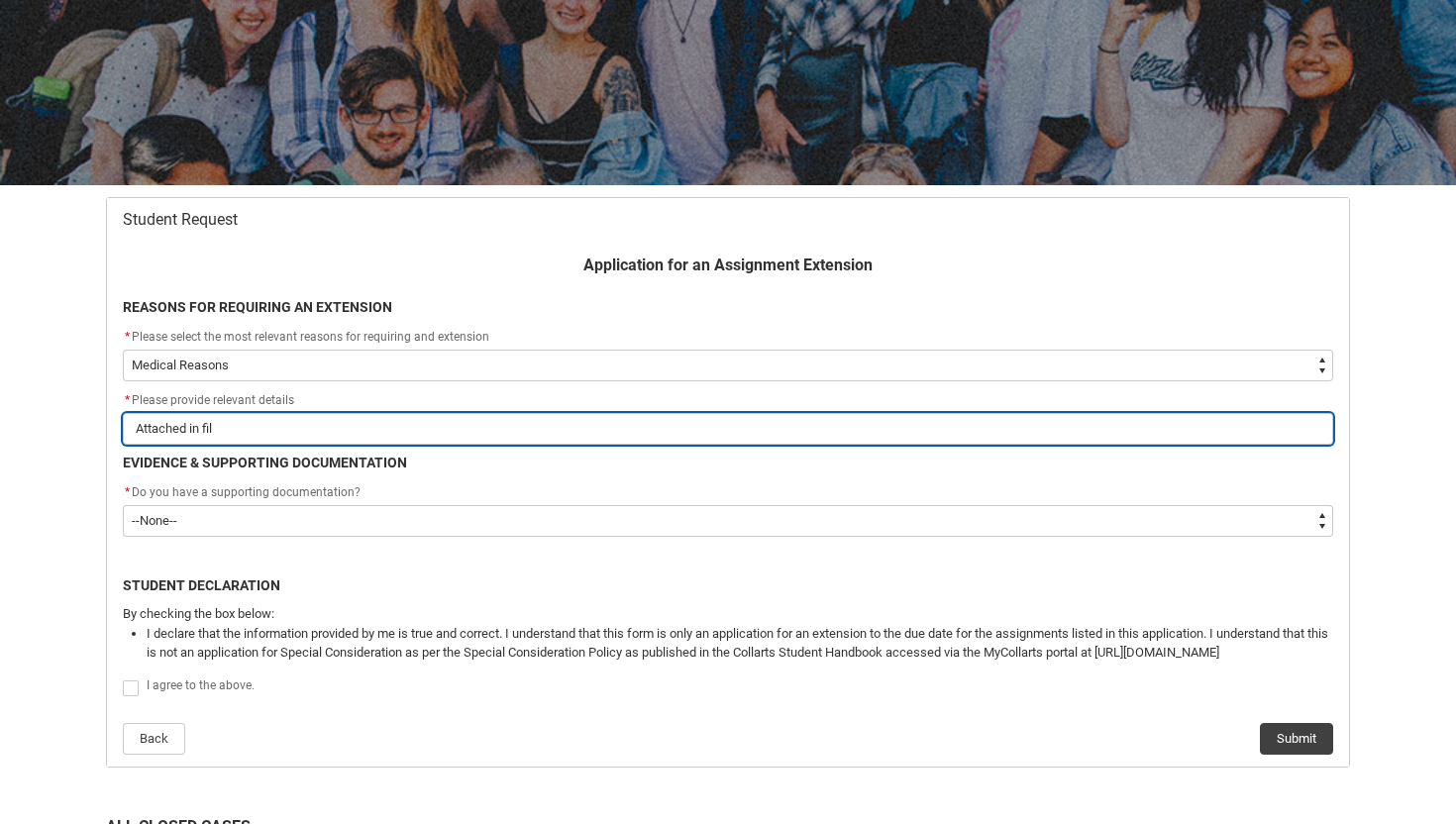 type on "Attached in file" 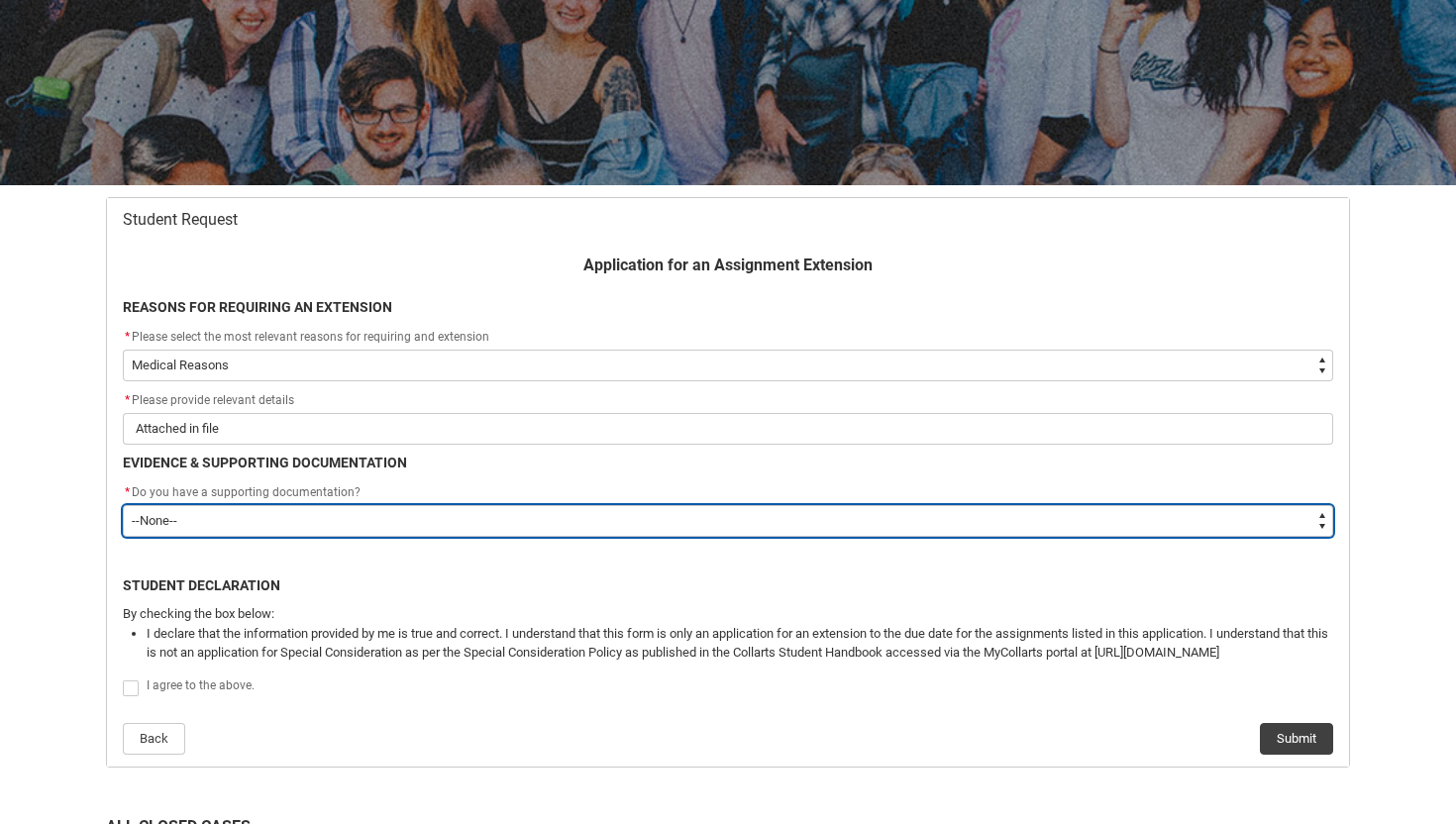 click on "--None-- Yes No" at bounding box center [728, 521] 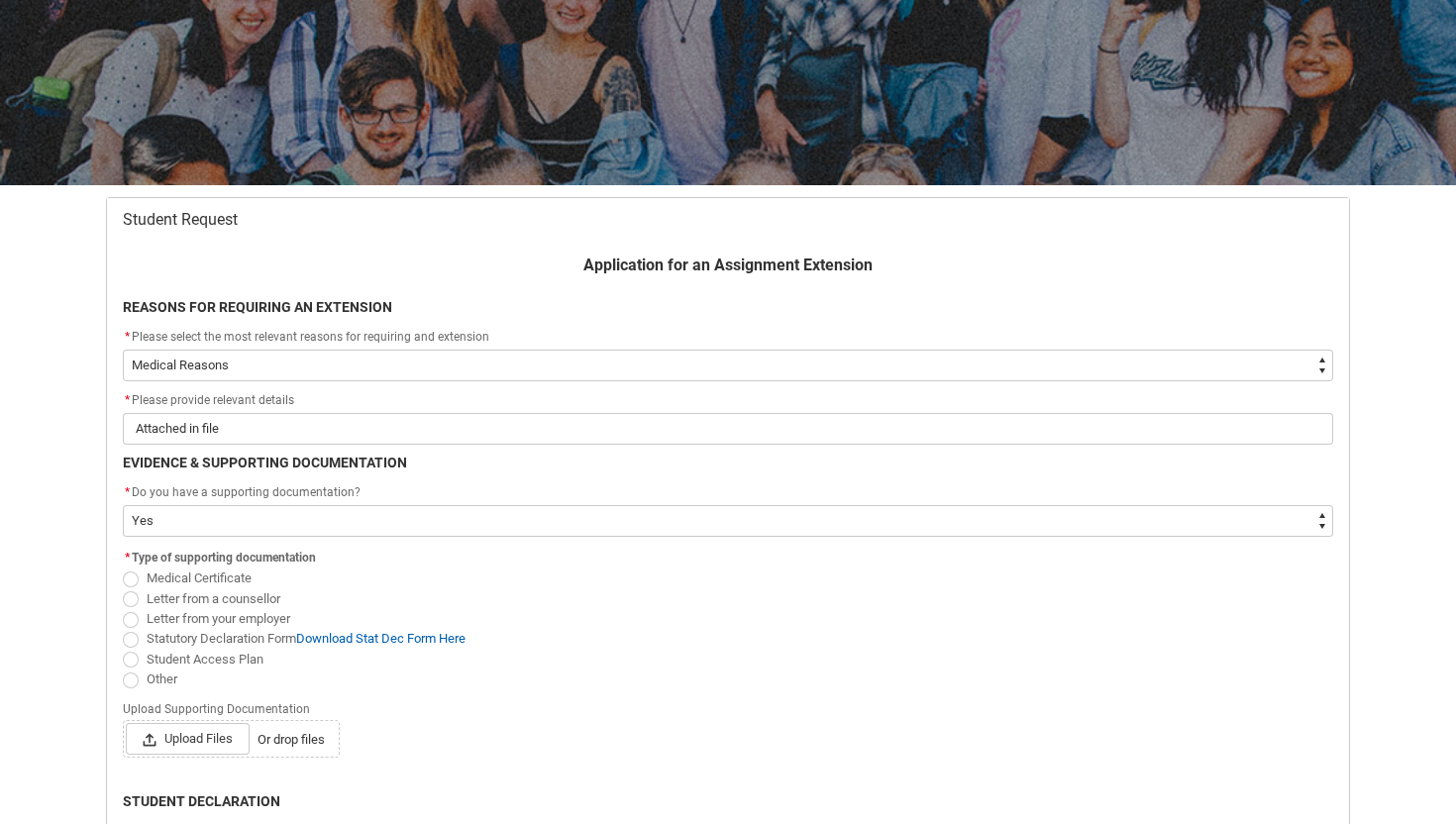 click at bounding box center (131, 640) 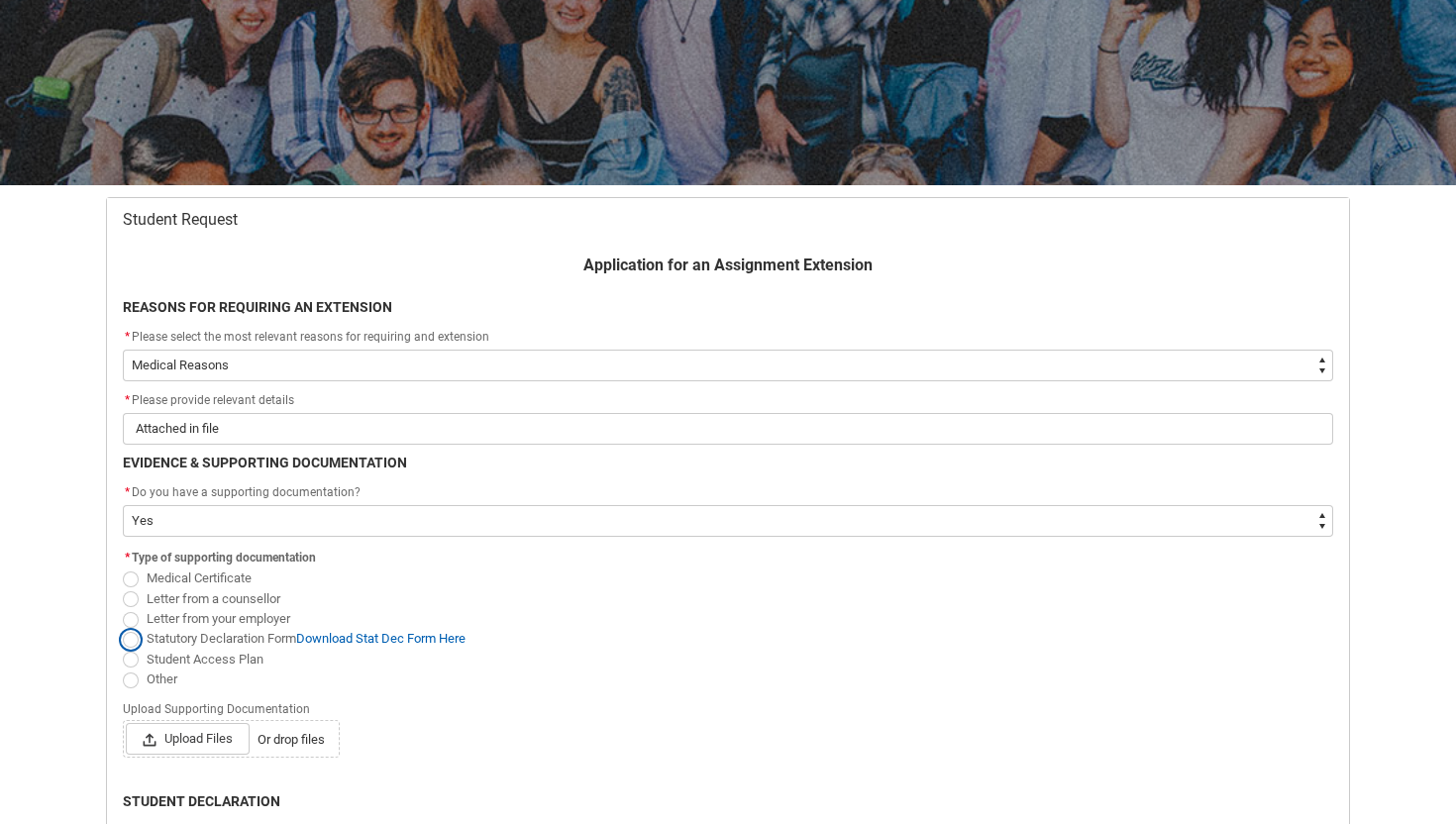 click on "Statutory Declaration Form  Download Stat Dec Form Here" at bounding box center (122, 627) 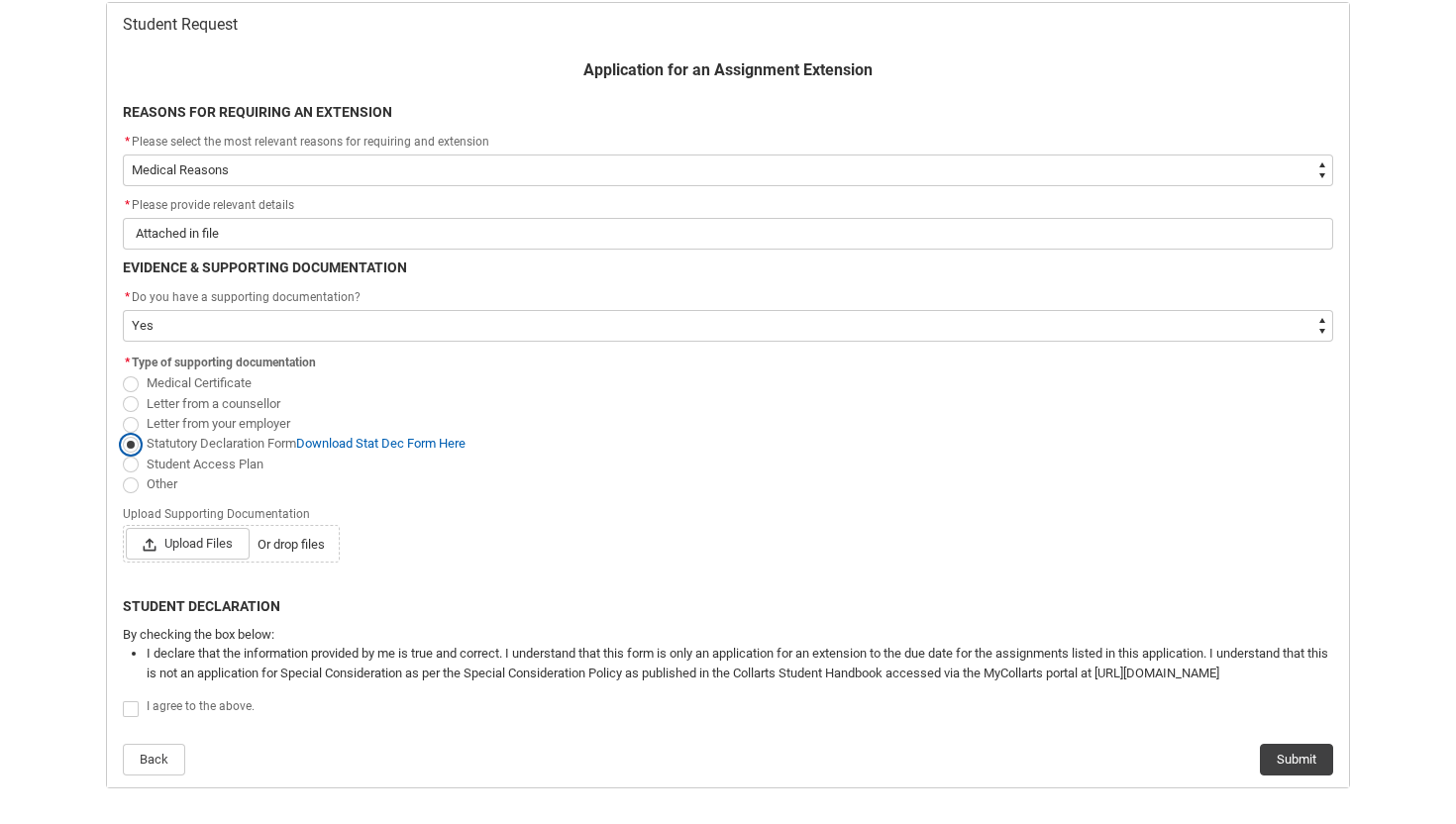 scroll, scrollTop: 410, scrollLeft: 0, axis: vertical 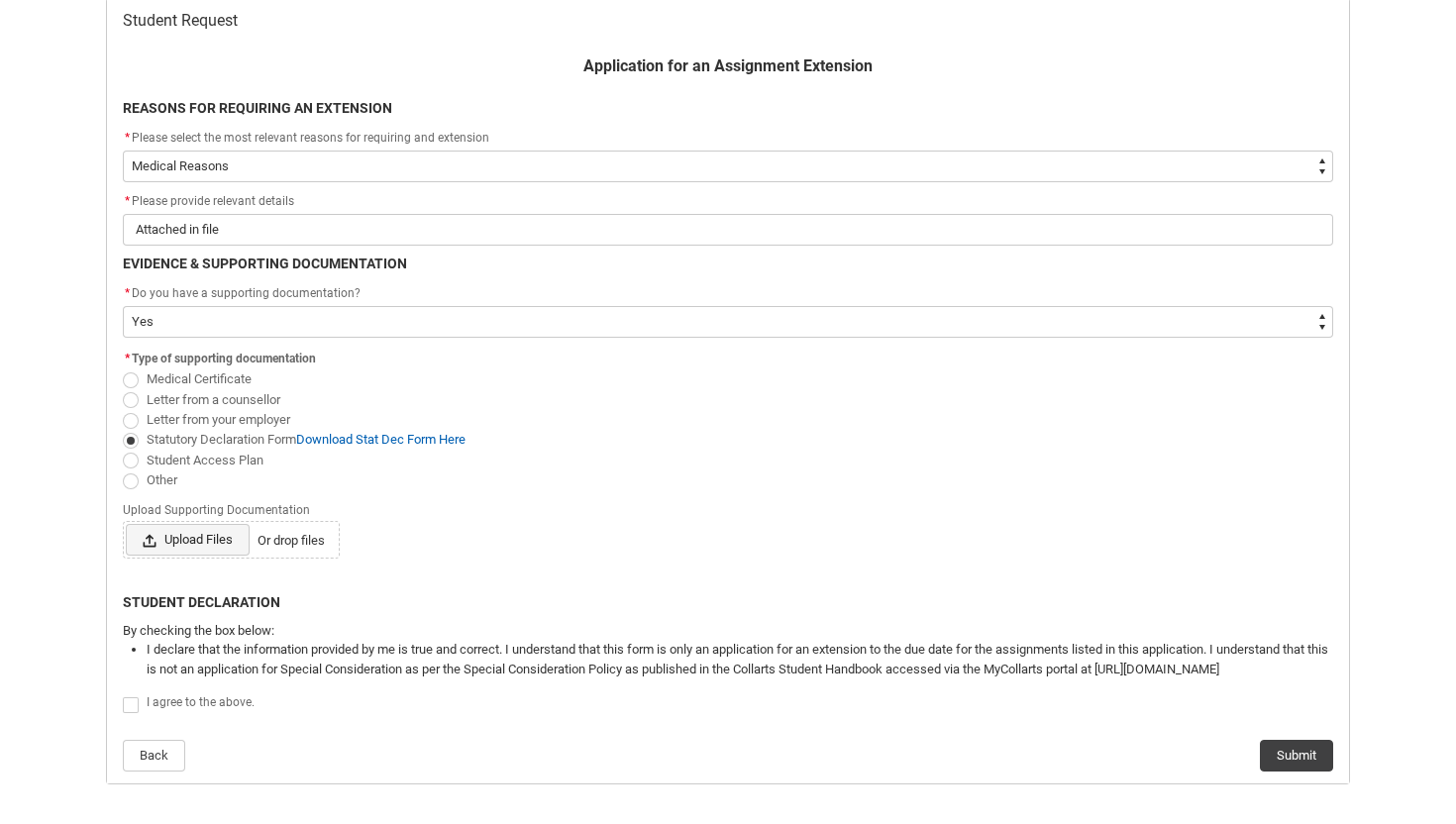 click on "Upload Files" at bounding box center (187, 540) 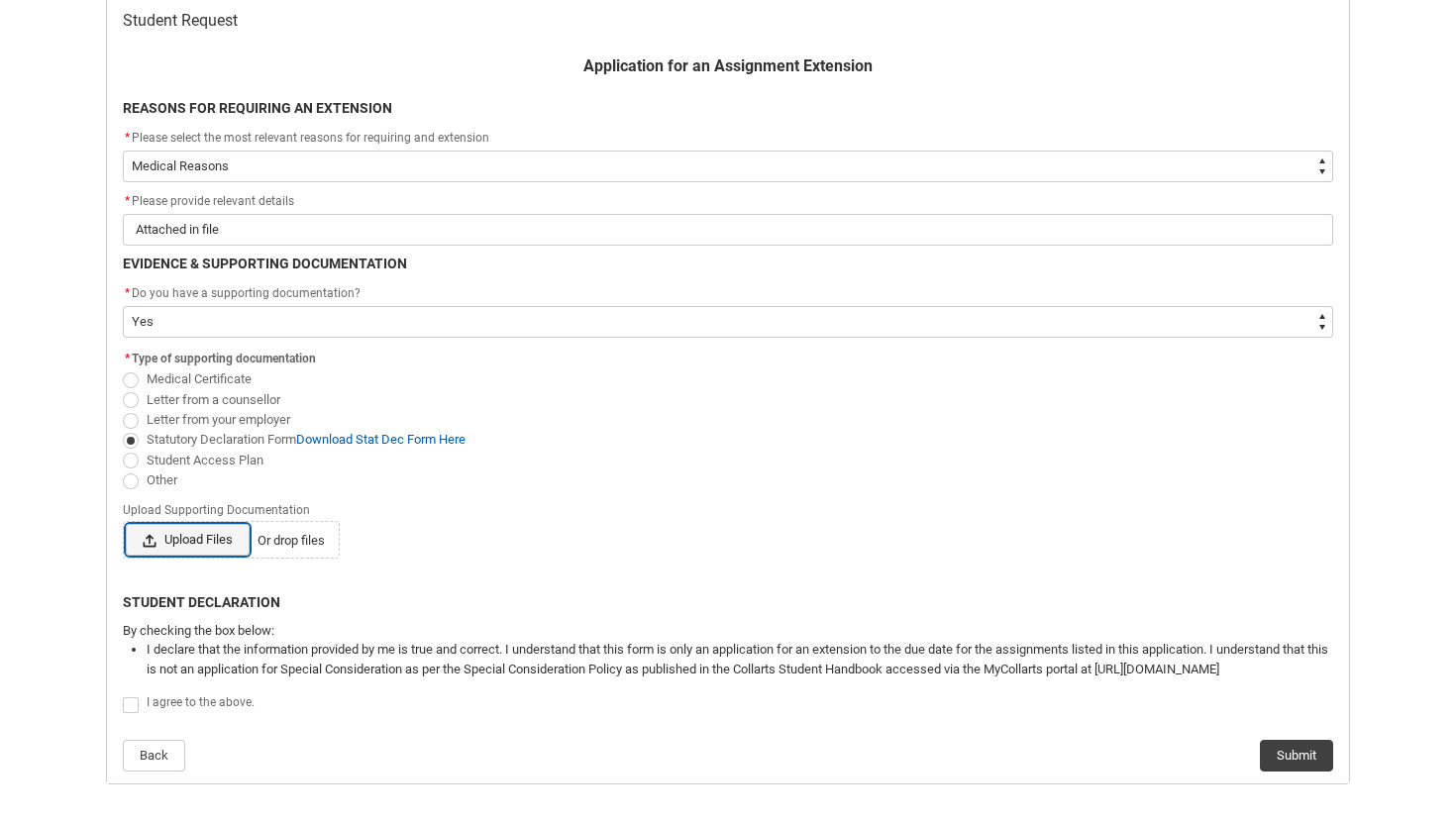 click on "Upload Files Or drop files" at bounding box center (125, 523) 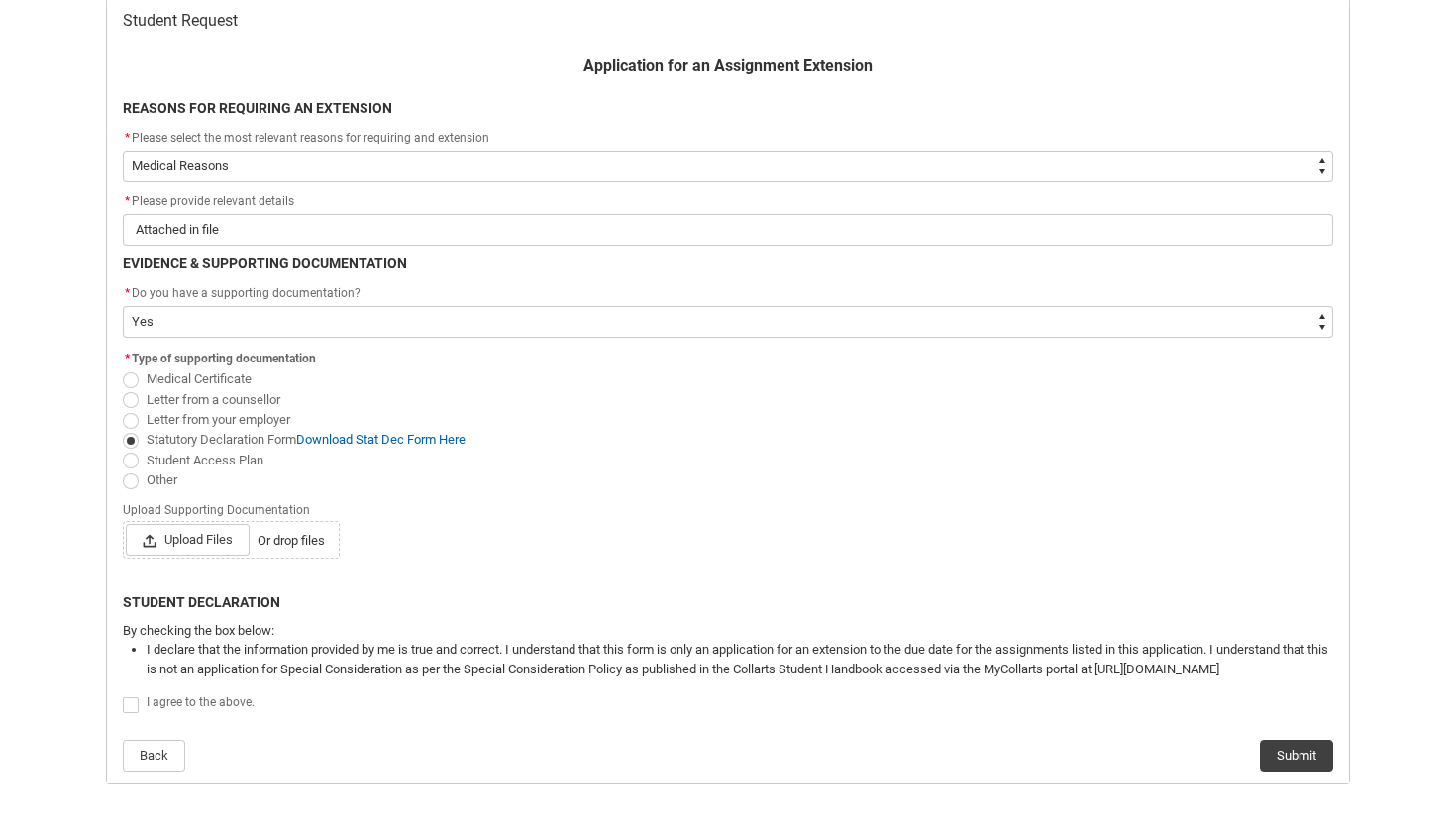 click on "Or drop files" at bounding box center (291, 541) 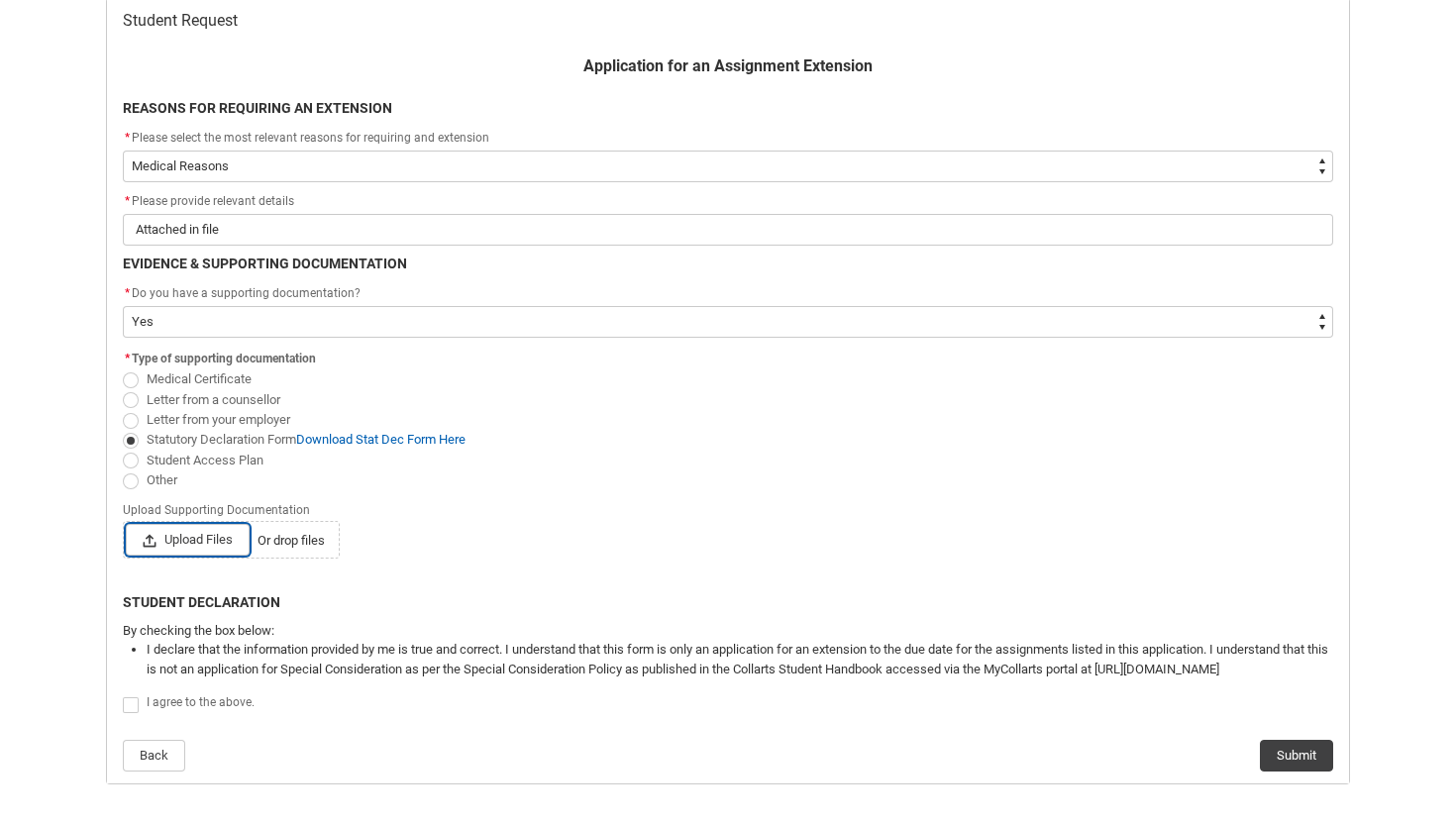 click on "Upload Files Or drop files" at bounding box center [125, 523] 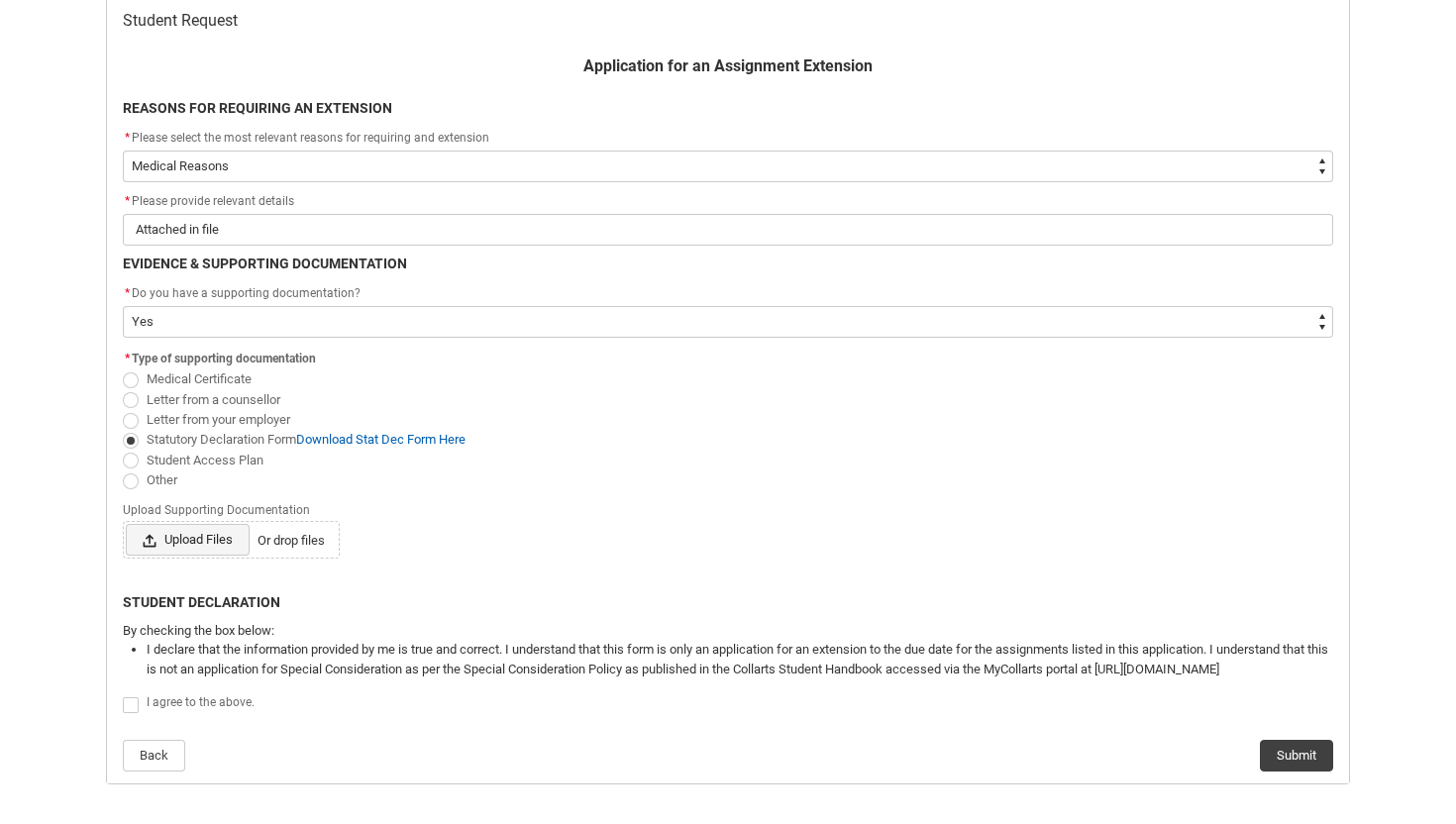 click on "Upload Files" at bounding box center [187, 540] 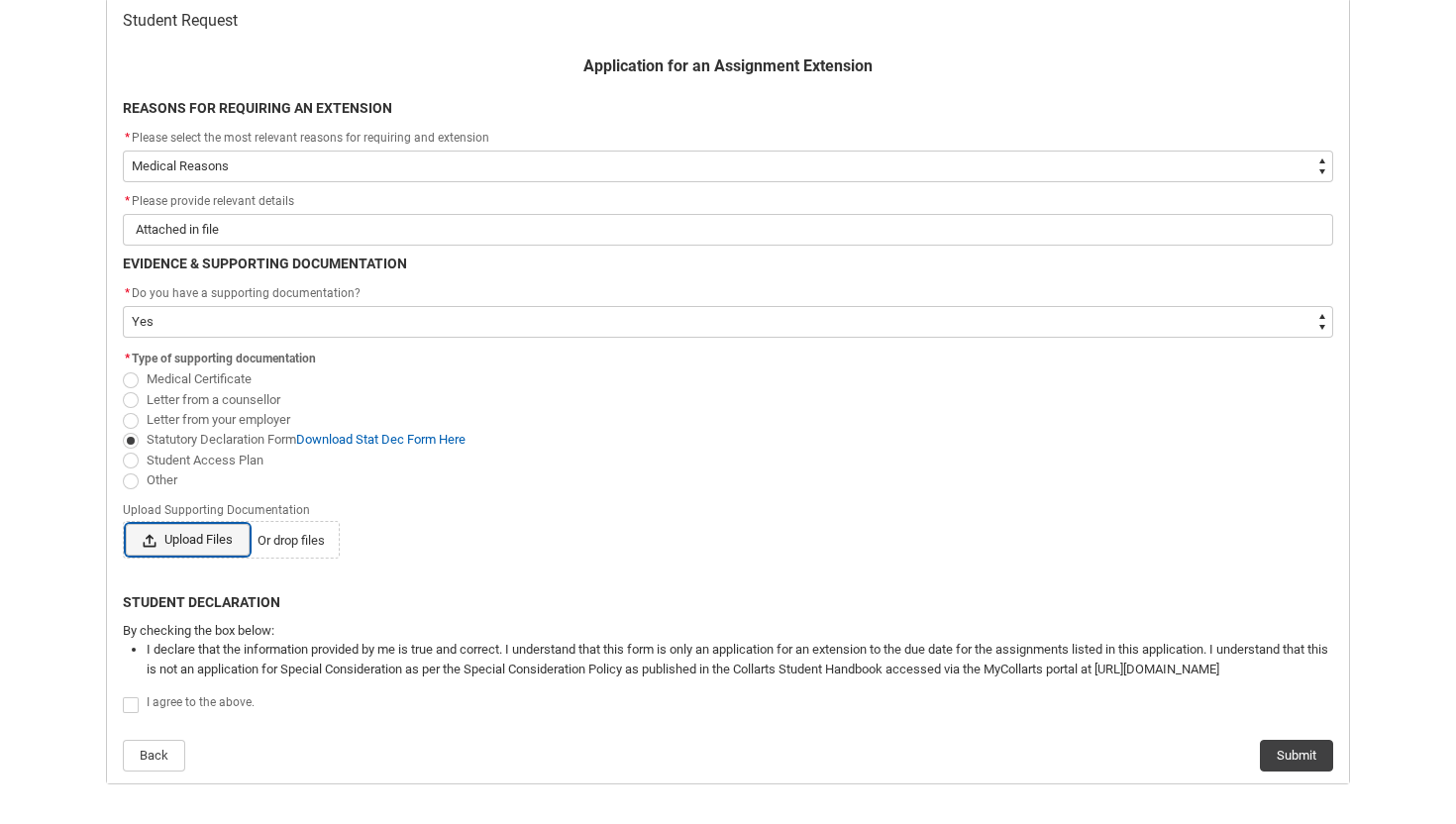 click on "Upload Files Or drop files" at bounding box center [125, 523] 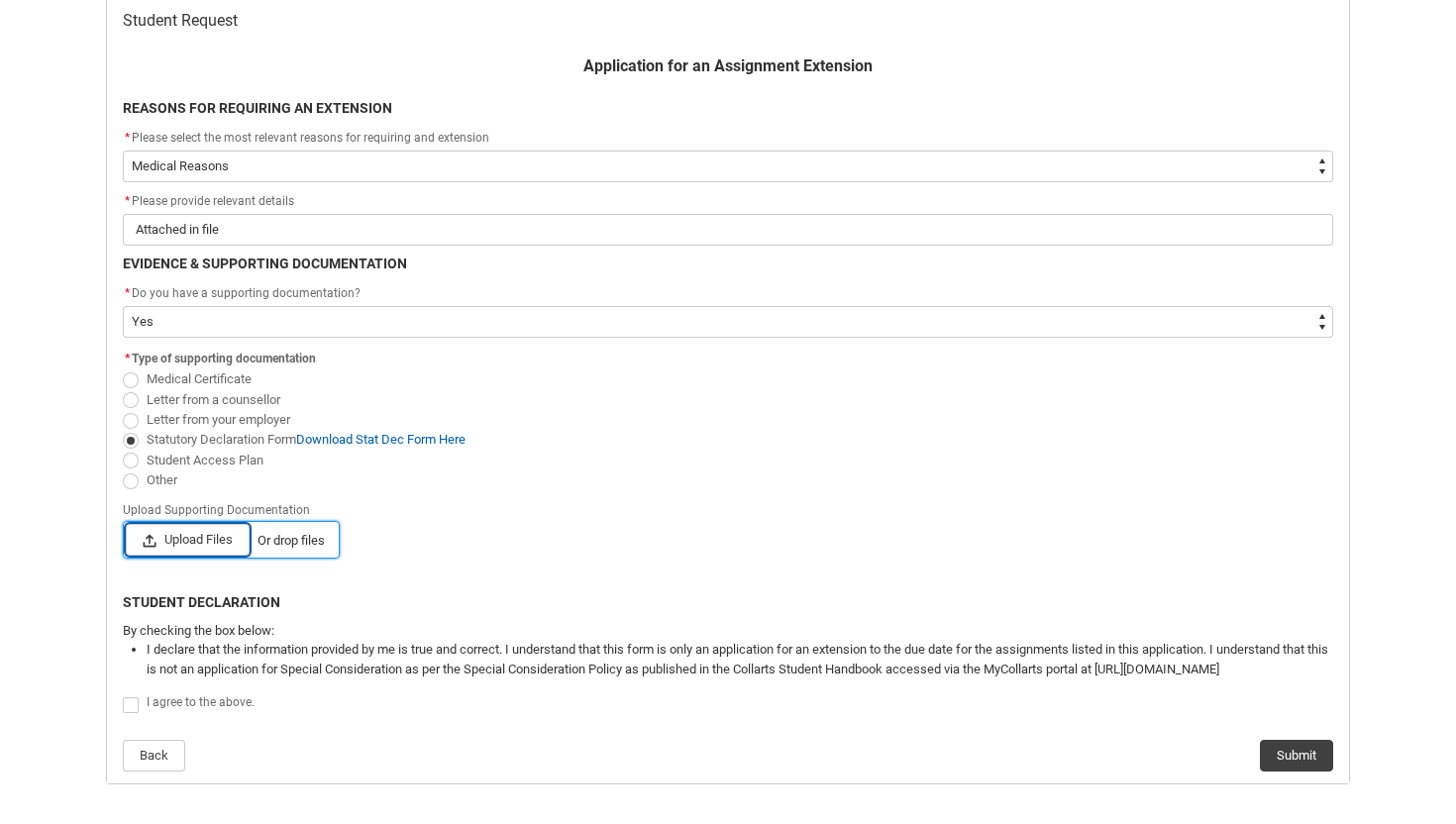 type 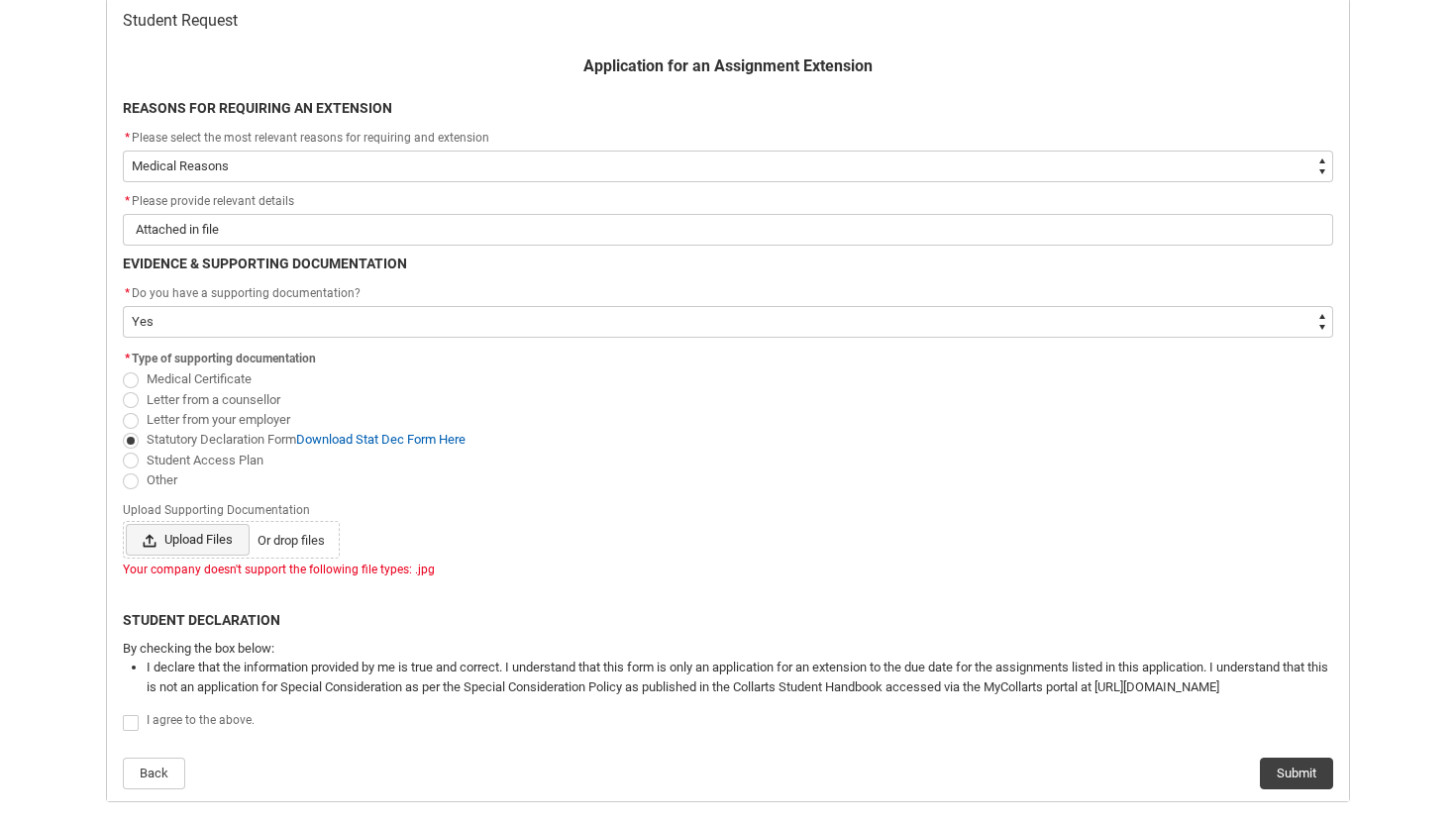 click on "Upload Files" at bounding box center (187, 540) 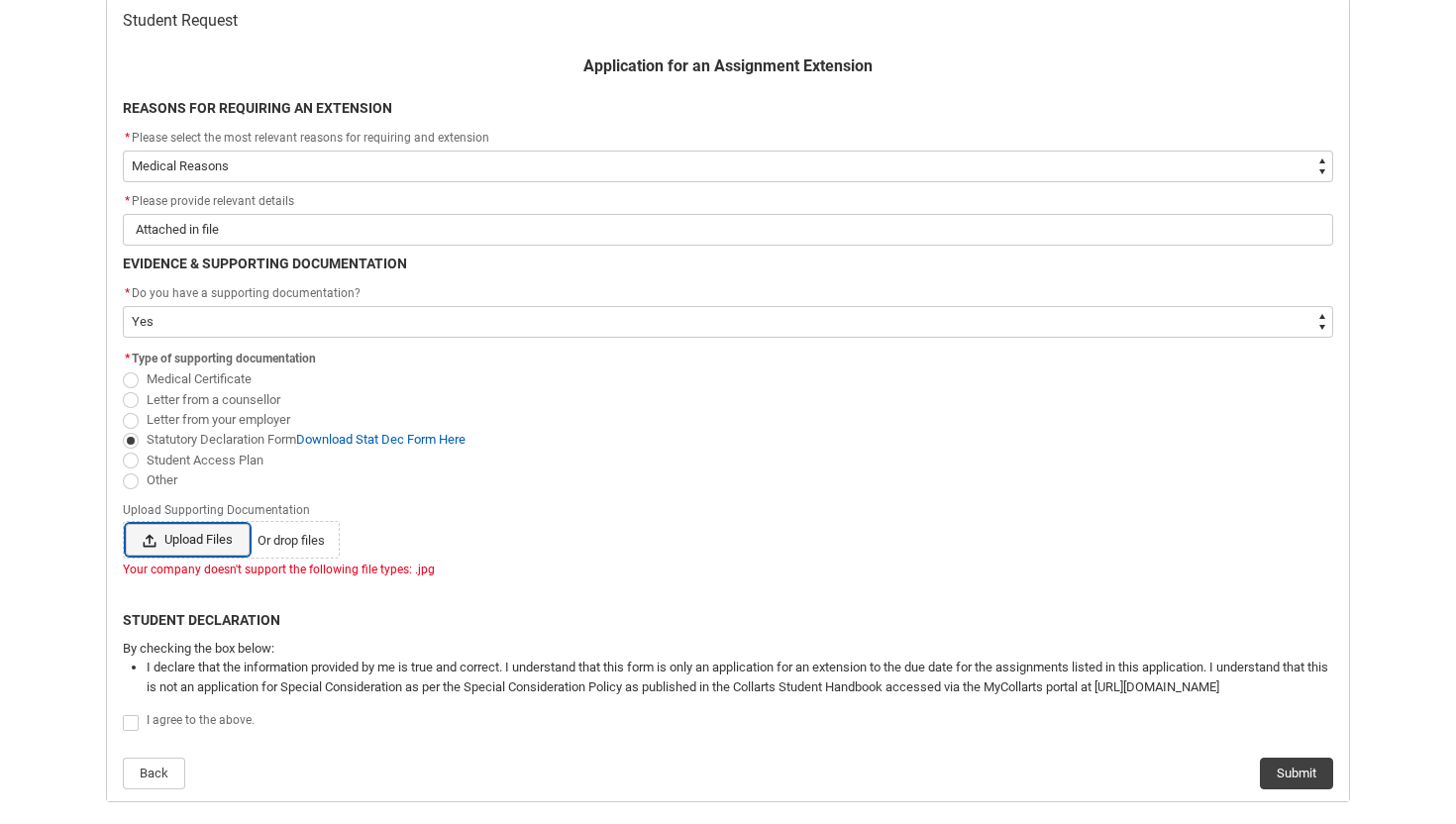 click on "Upload Files Or drop files" at bounding box center [125, 523] 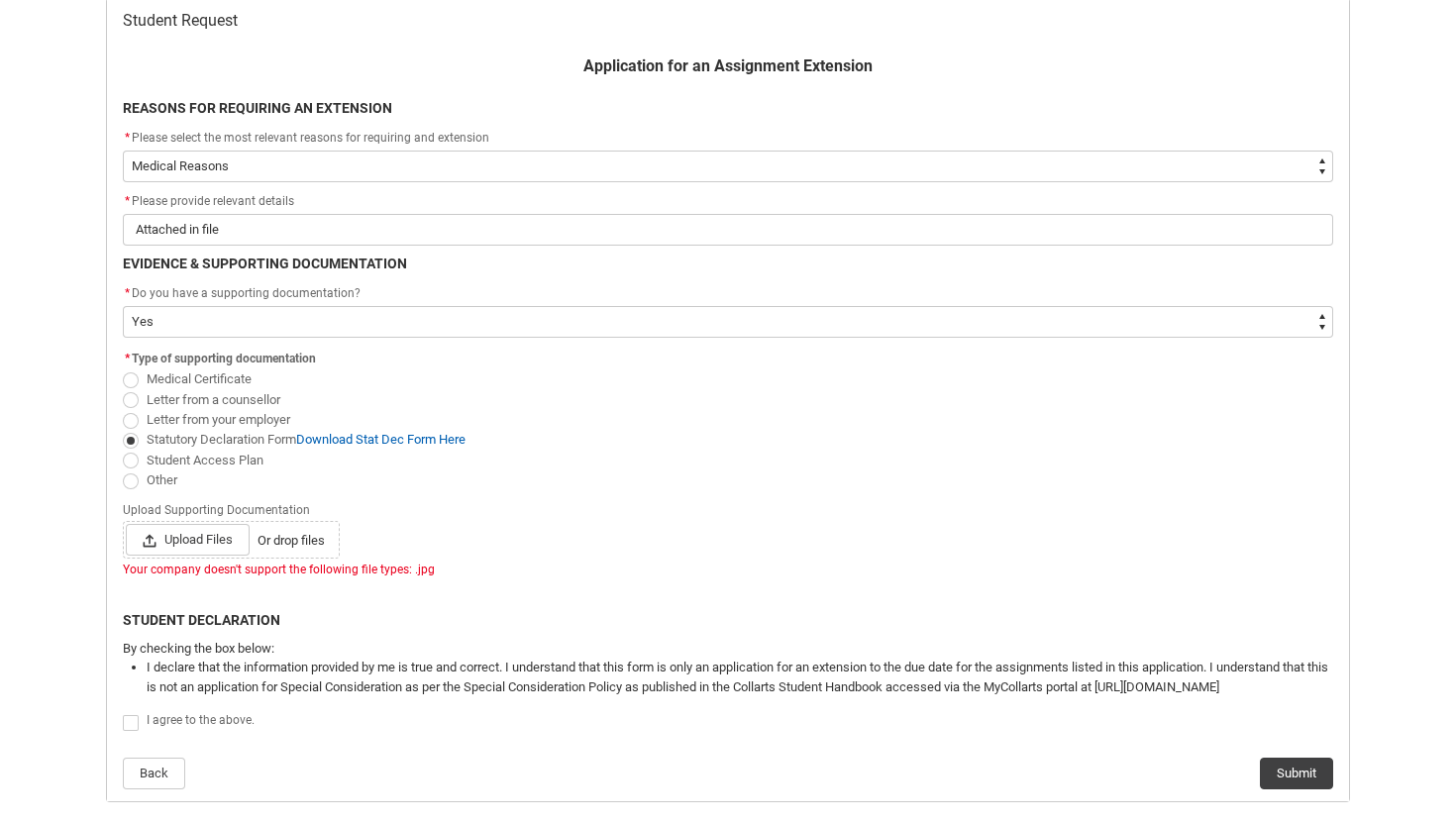 click on "Upload Files Or drop files" 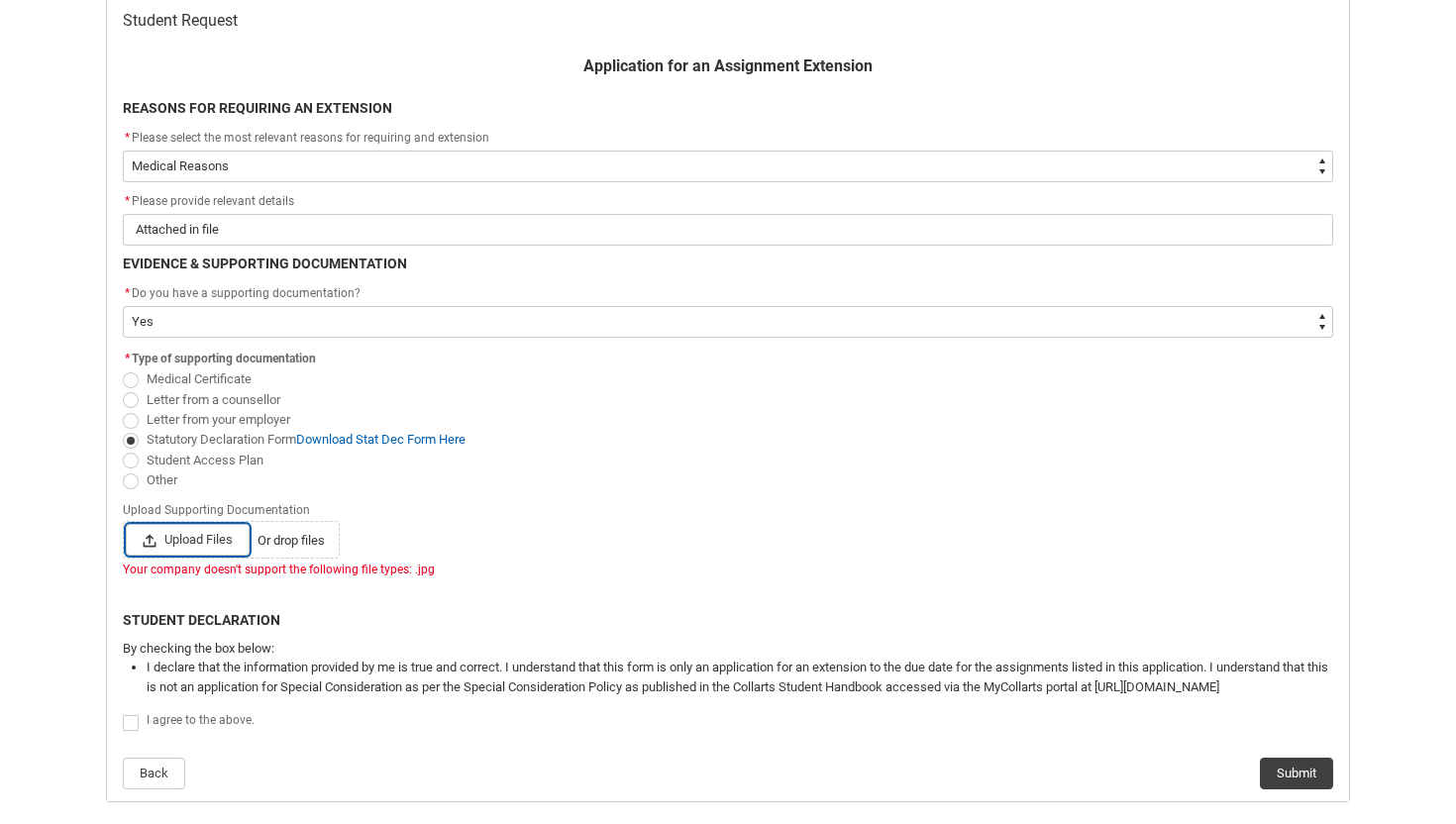 click on "Upload Files Or drop files" at bounding box center (125, 523) 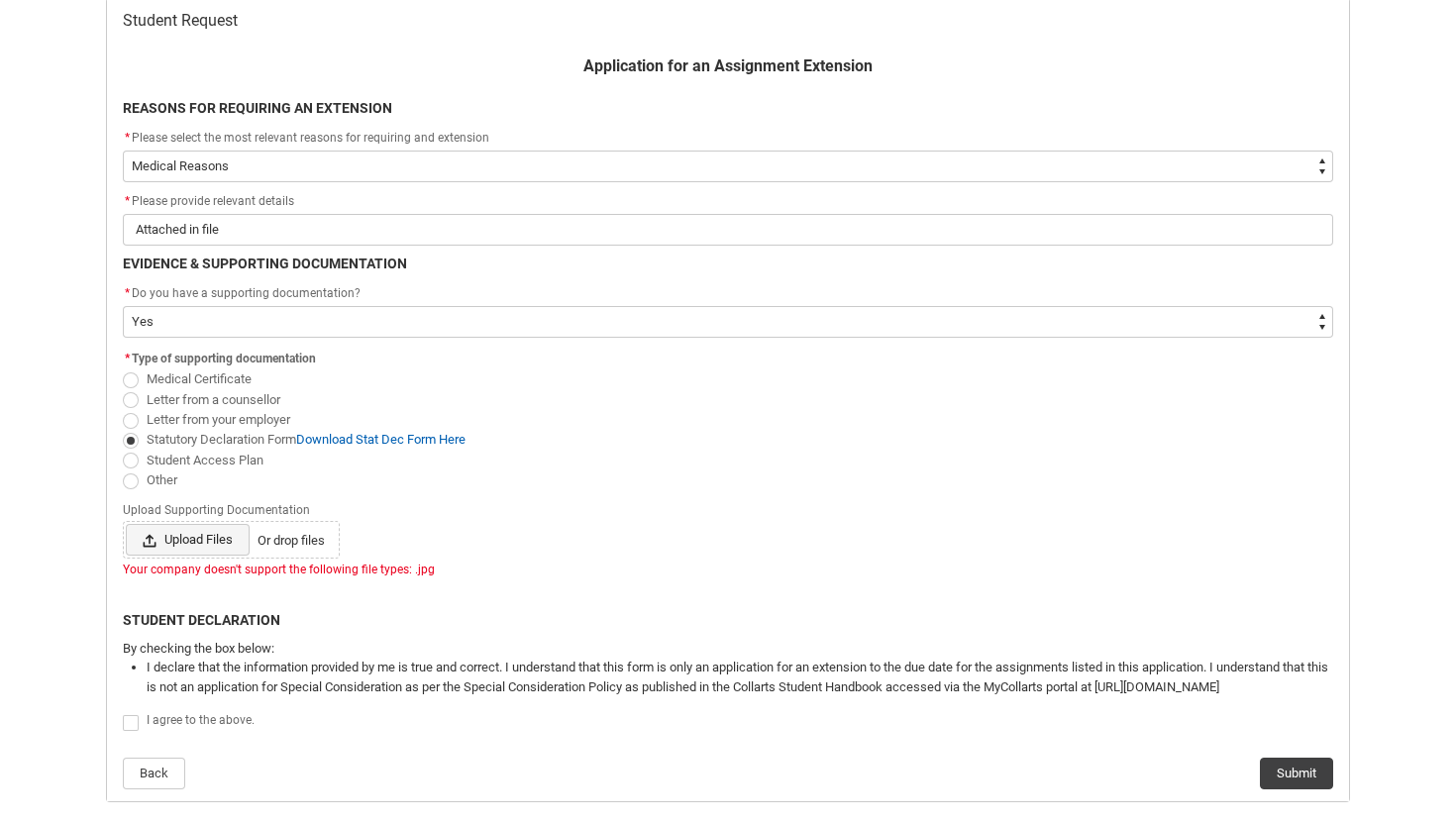 click on "Upload Files" at bounding box center (187, 540) 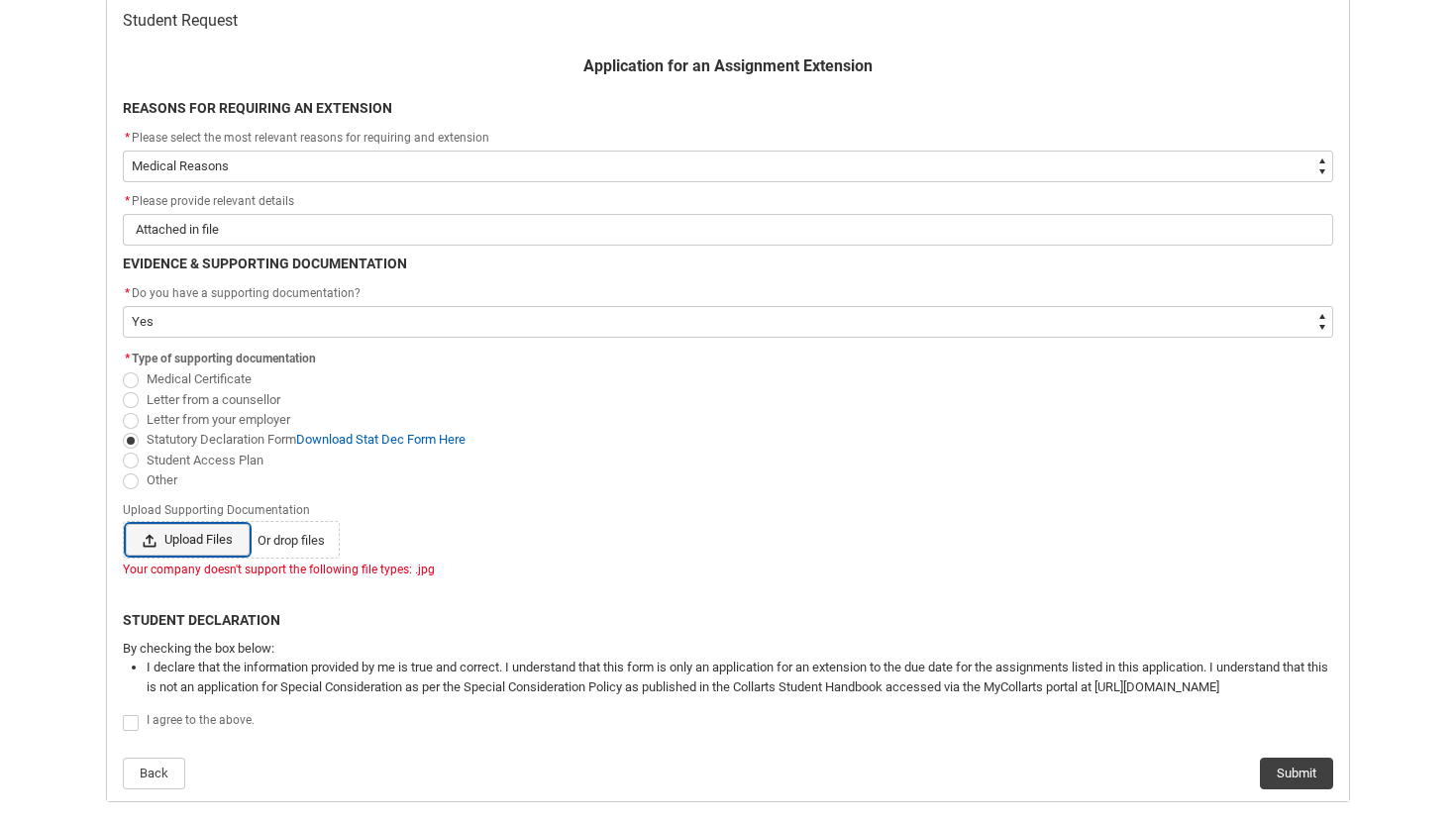 click on "Upload Files Or drop files" at bounding box center (125, 523) 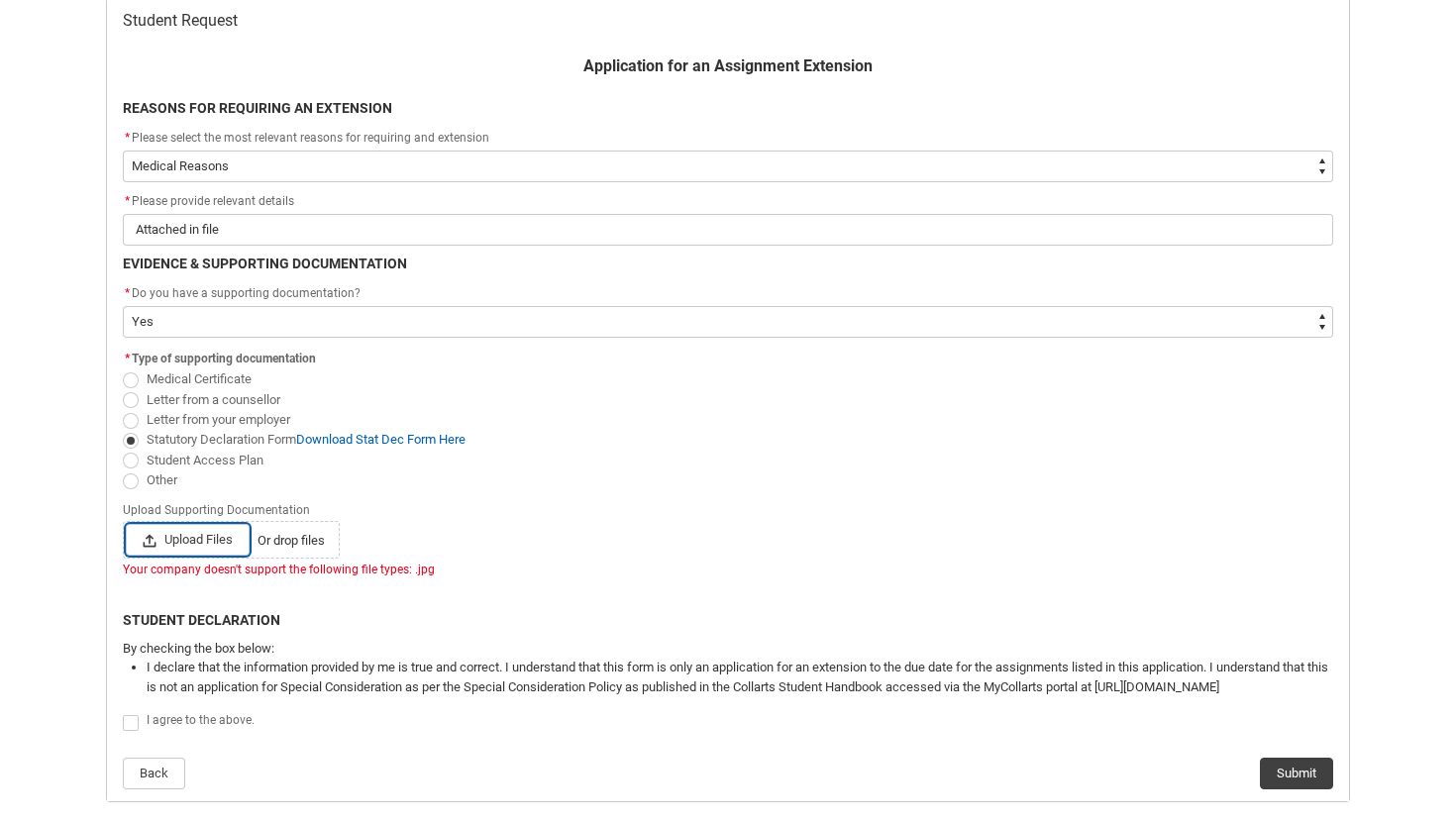 type on "C:\fakepath\IMG_9023.pdf" 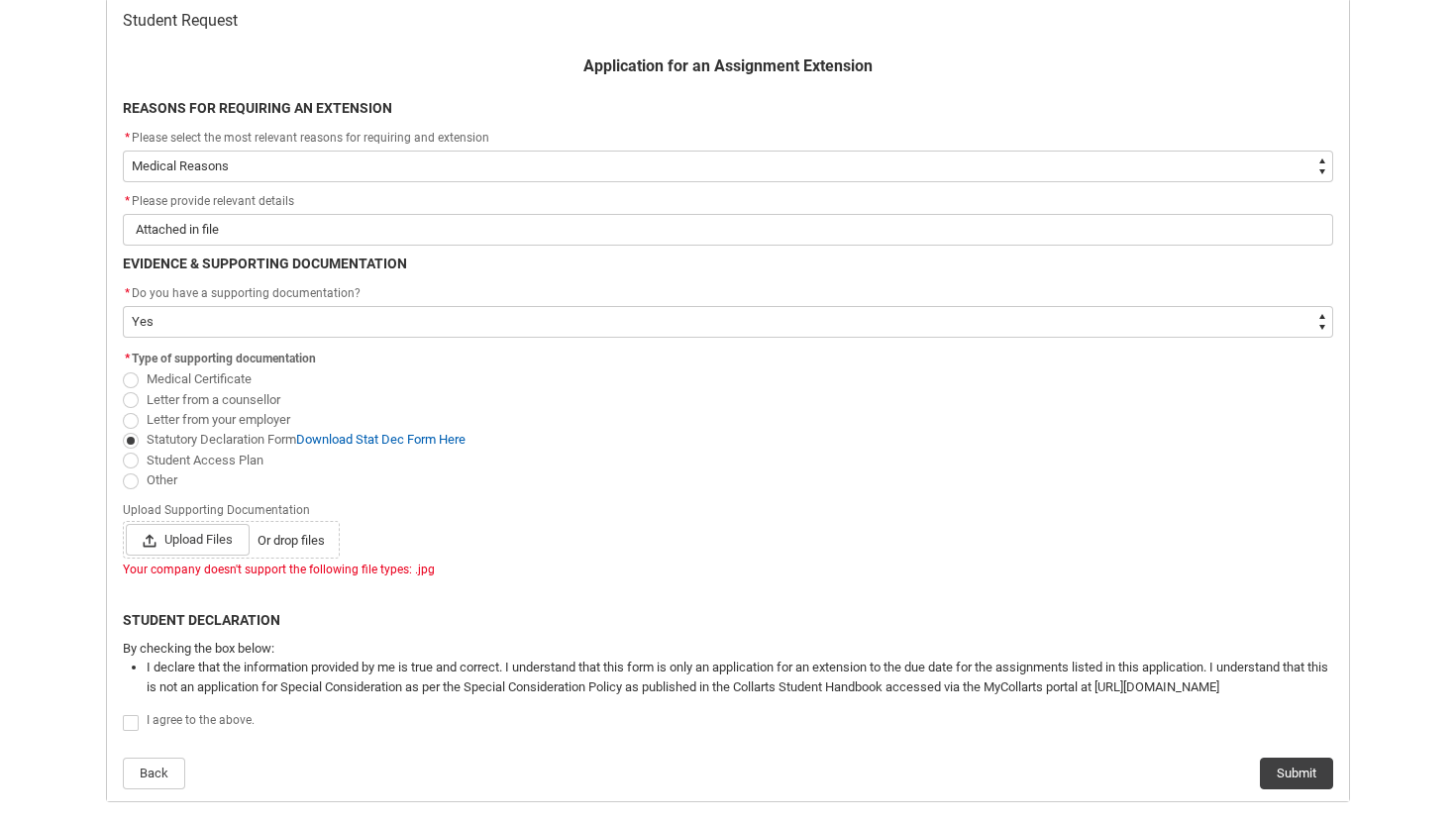 type on "C:\fakepath\IMG_9023.pdf" 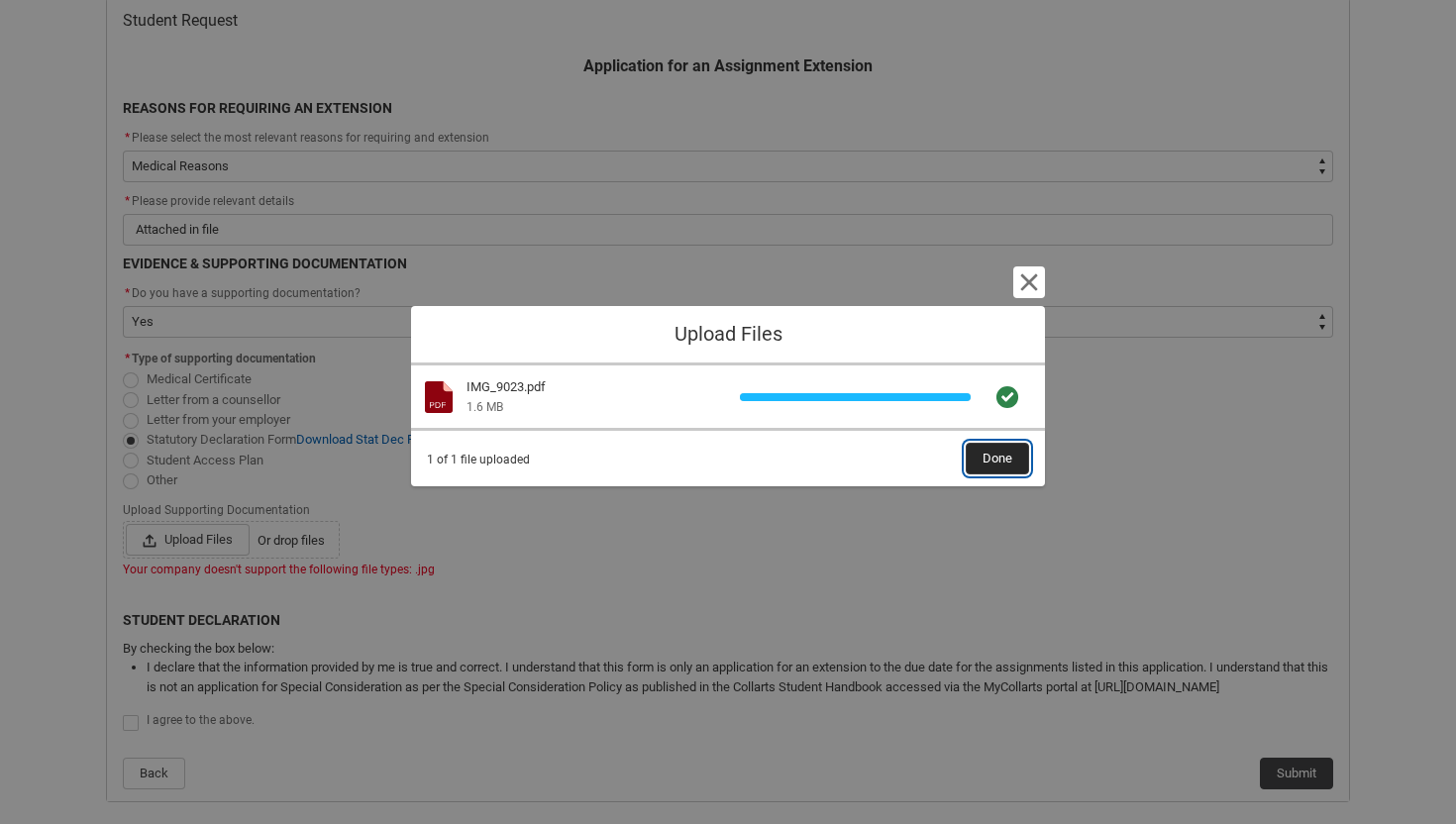 click on "Done" at bounding box center (997, 459) 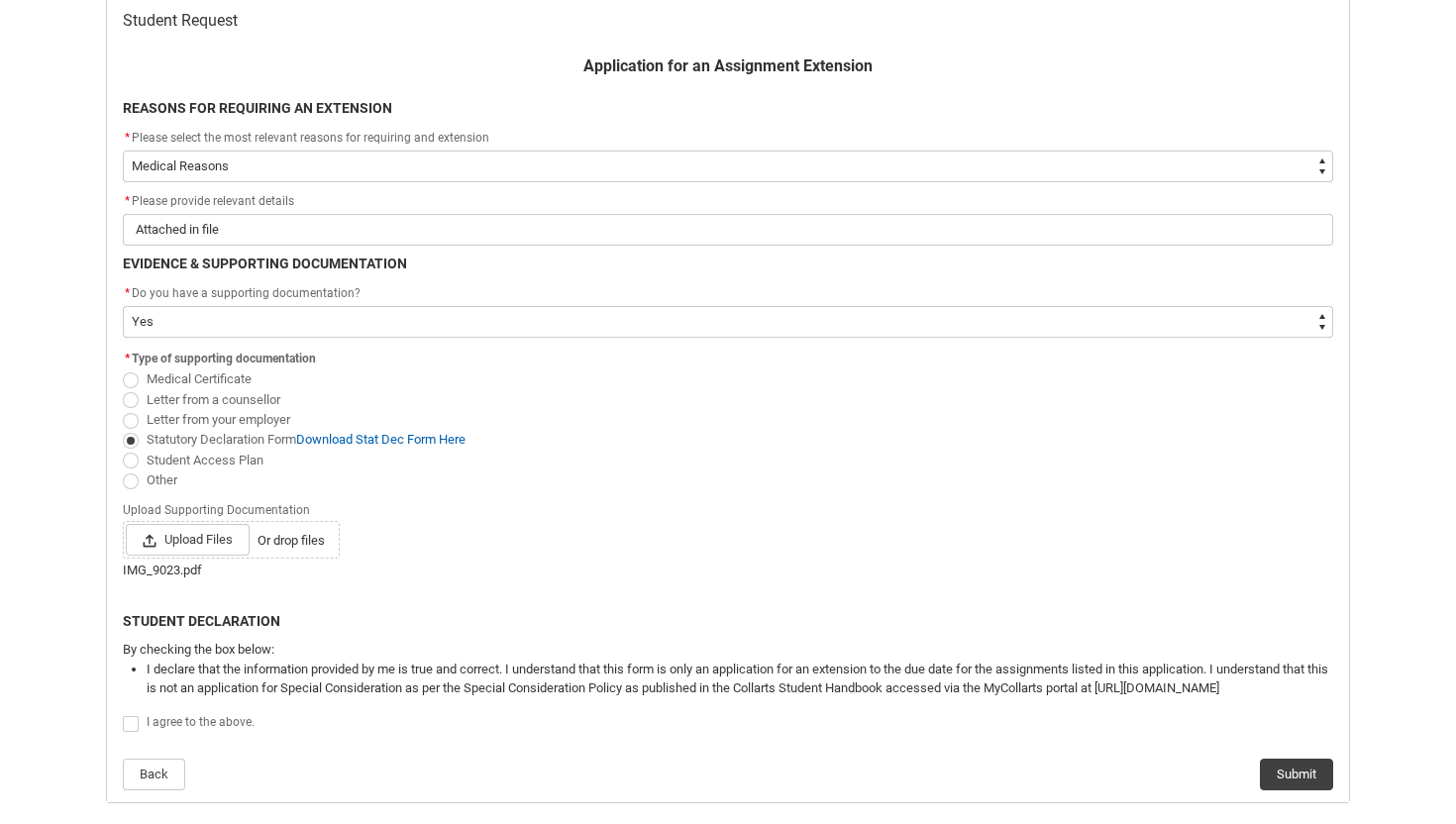 click on "IMG_9023.pdf" 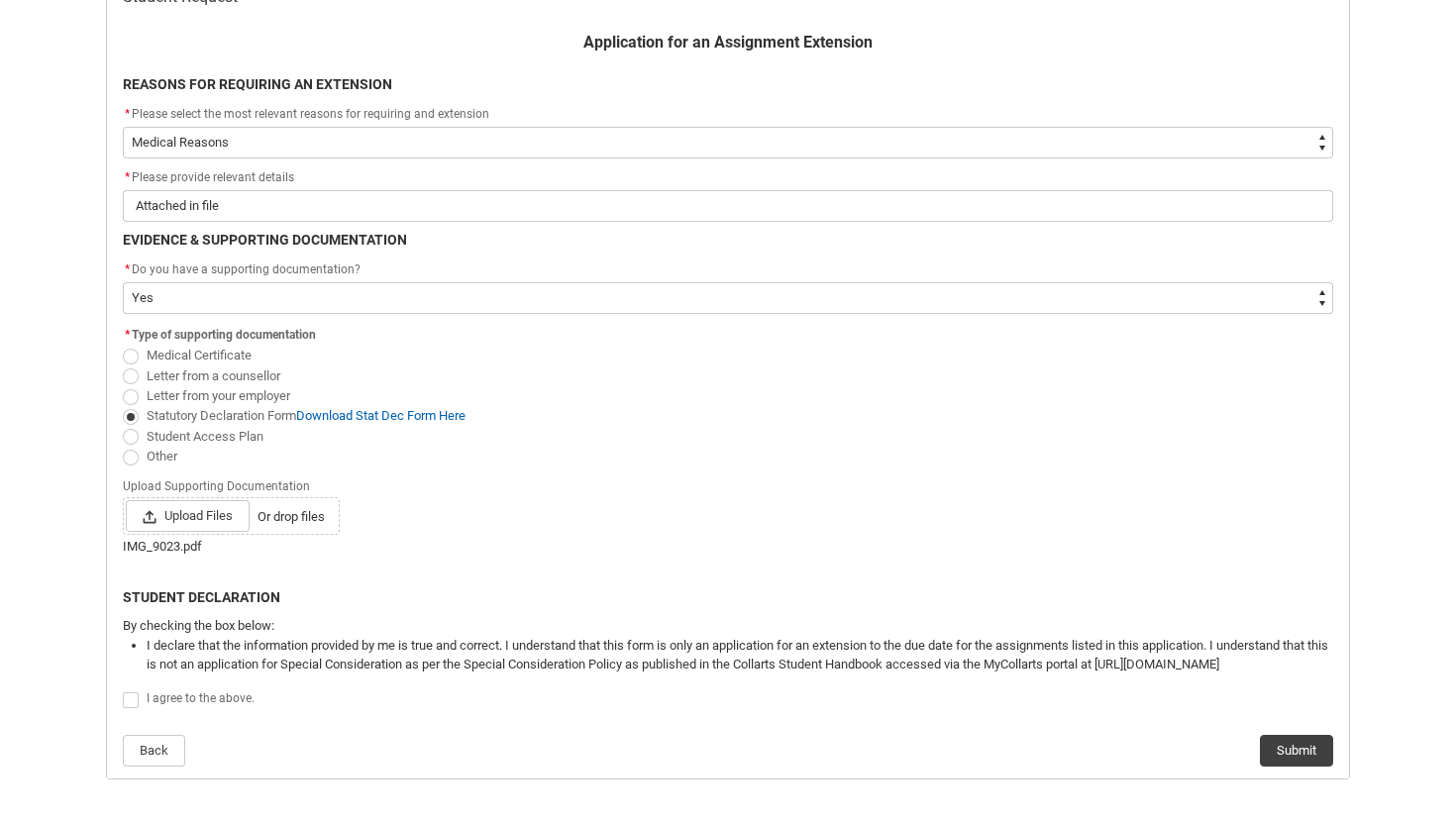 scroll, scrollTop: 447, scrollLeft: 0, axis: vertical 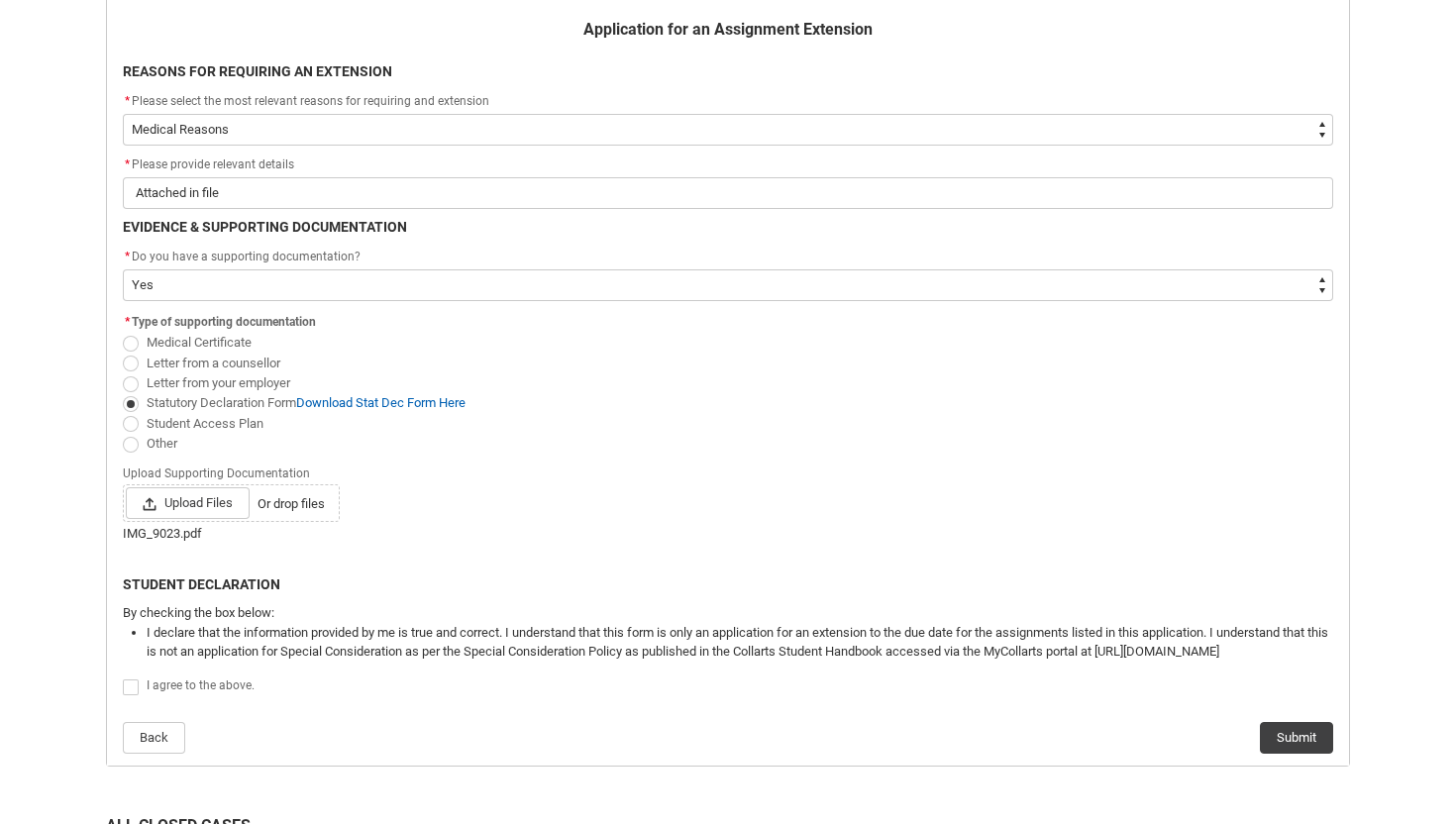 click 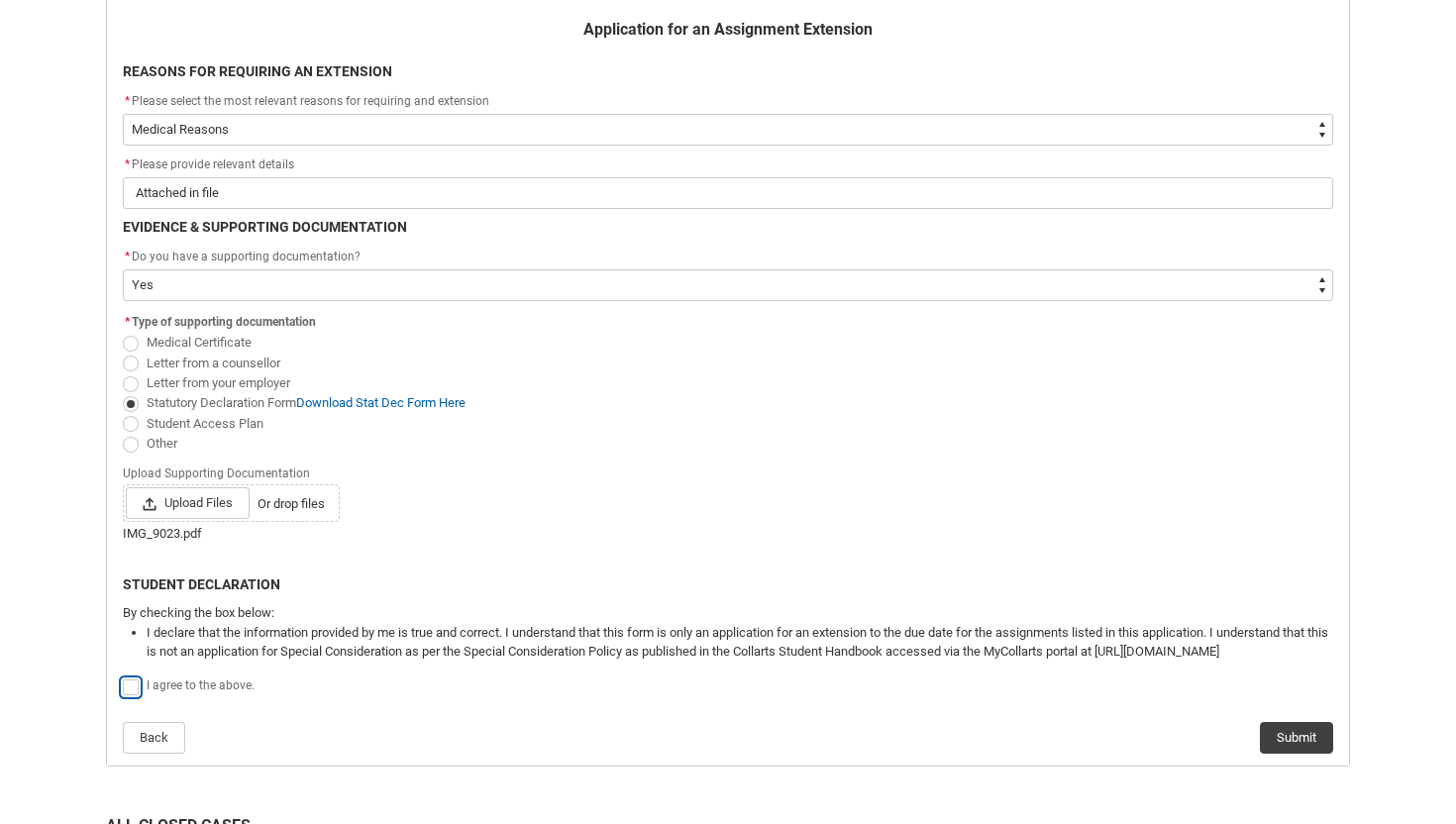 click at bounding box center [122, 676] 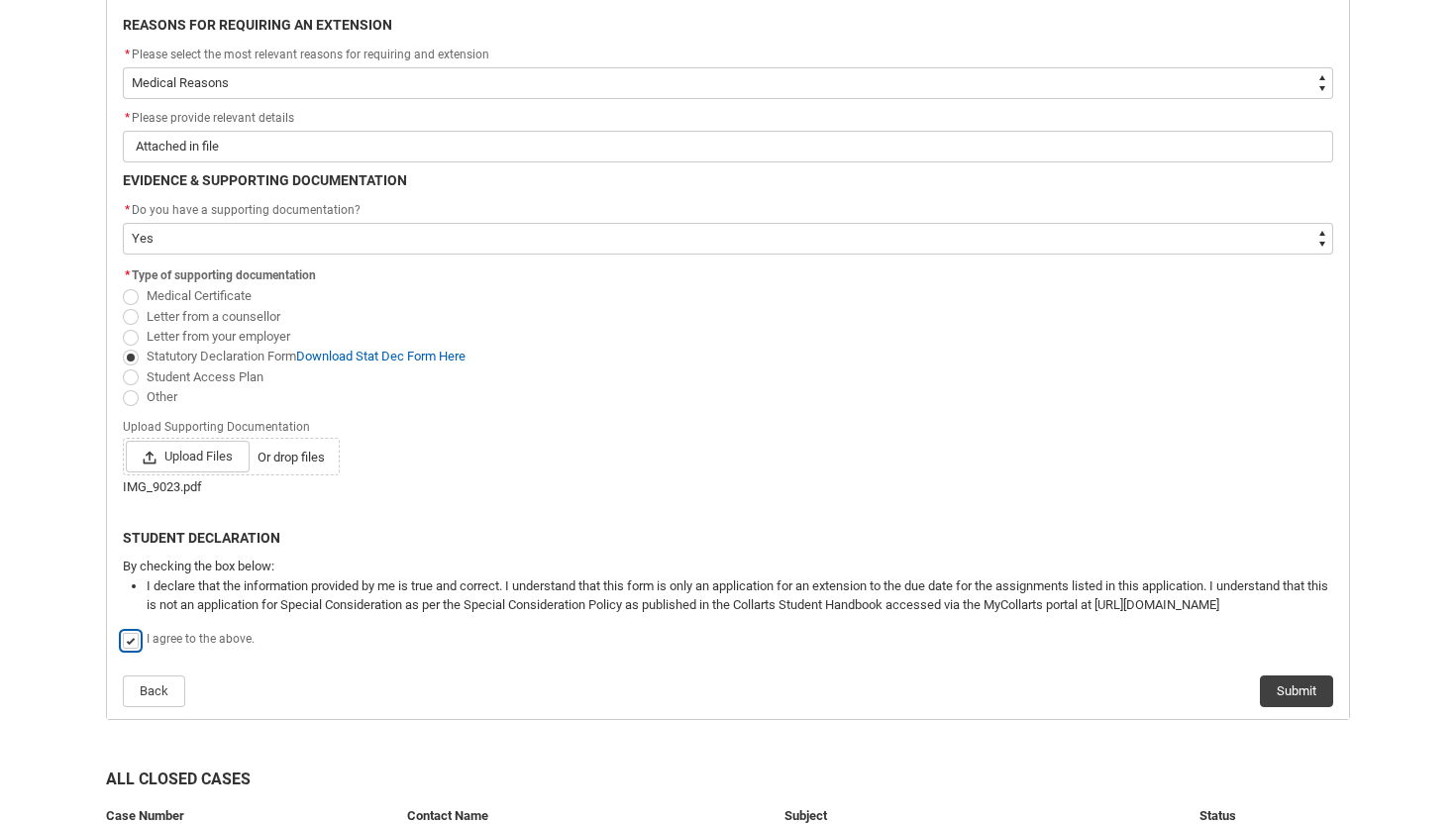 scroll, scrollTop: 495, scrollLeft: 0, axis: vertical 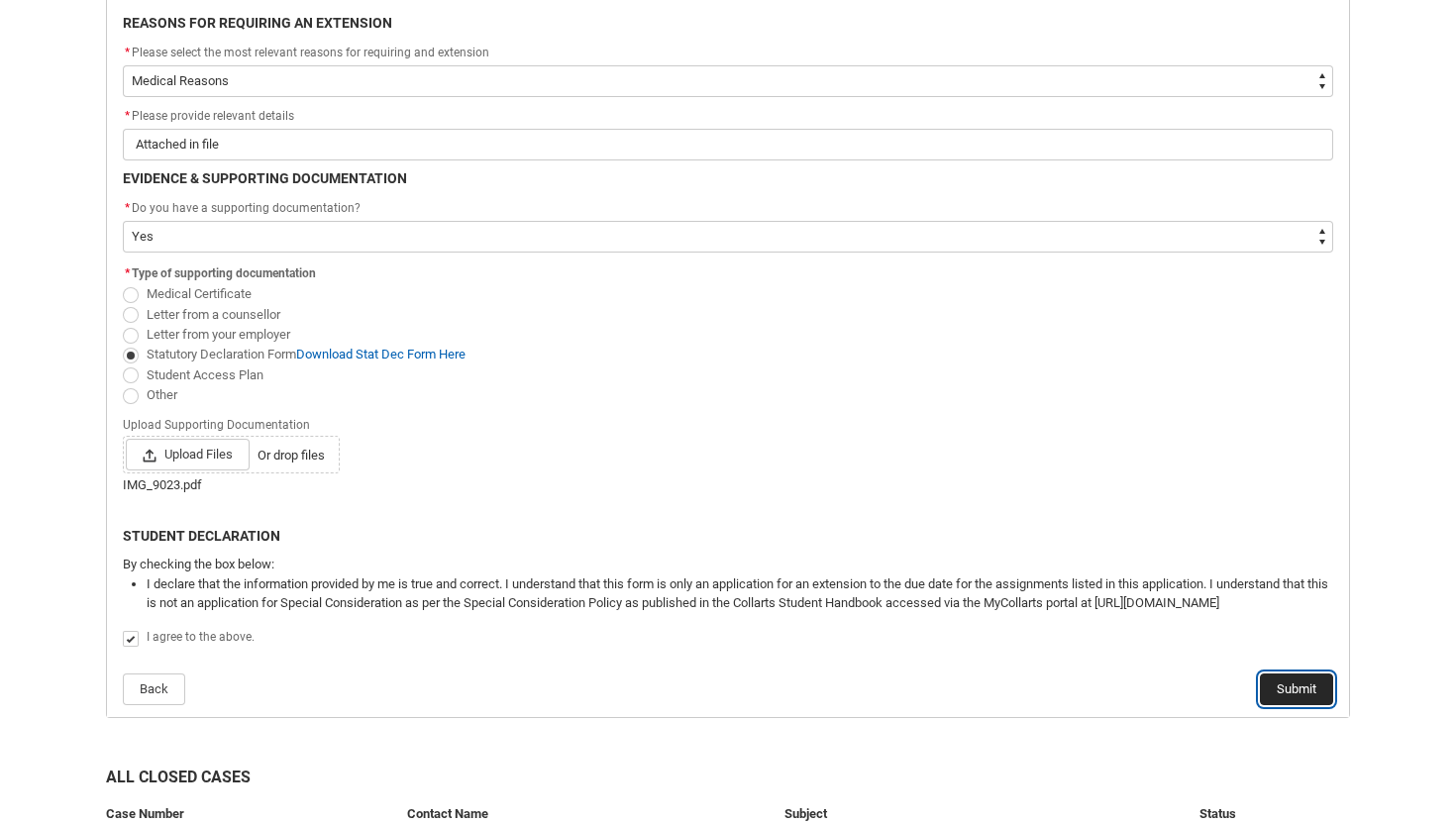 click on "Submit" 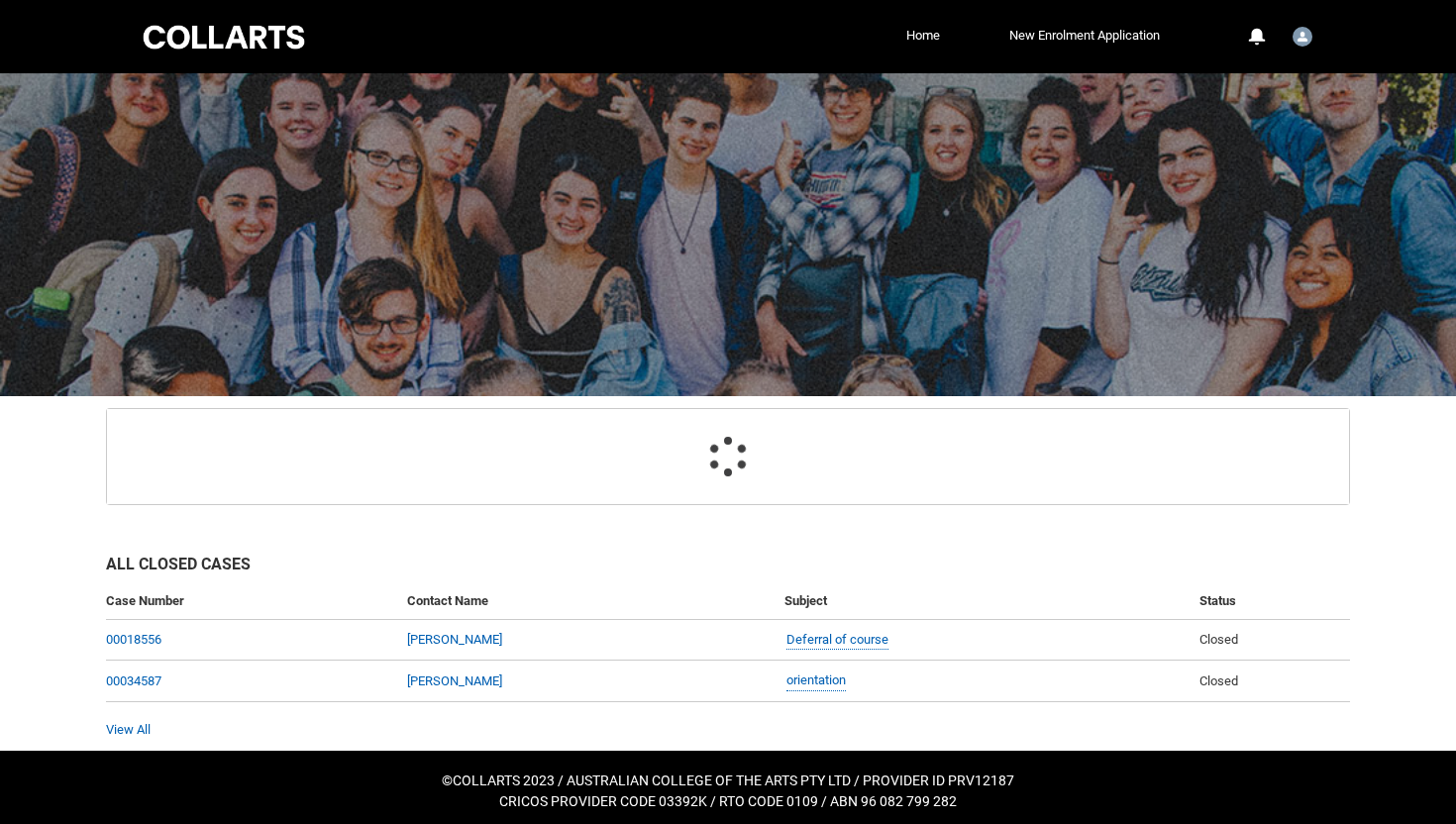 scroll, scrollTop: 64, scrollLeft: 0, axis: vertical 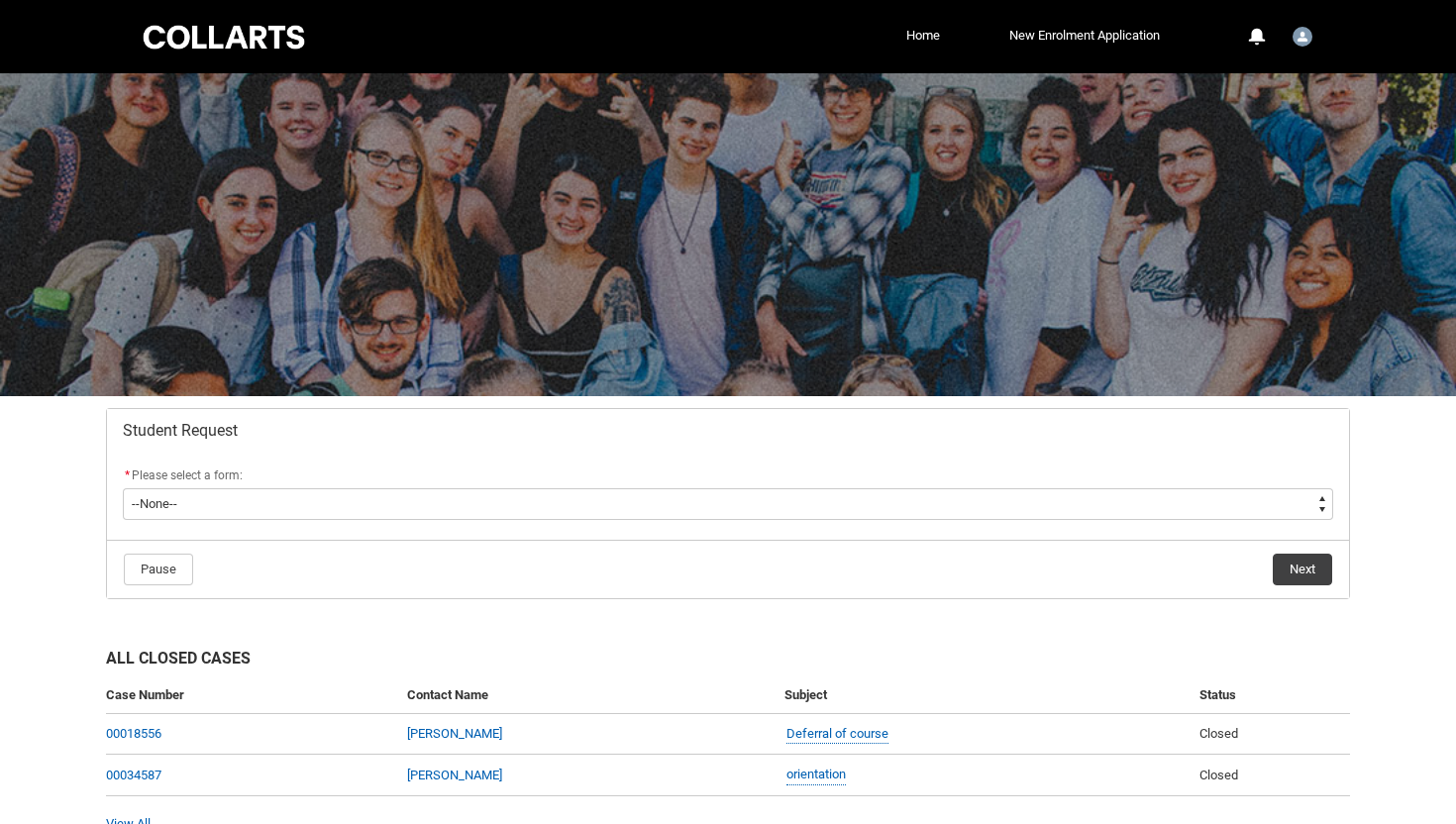 click on "Skip to Main Content Collarts Education Community Home New Enrolment Application More 0 Notifications Profile Log Out Student Request * Please select a form: *   --None-- Academic Transcript Application to Appeal Assignment Extension Course Credit / RPL Course Transfer Deferral / Leave of Absence Enrolment Variation Grievance Reasonable Adjustment Return to Study Application Special Consideration Tuition Fee Refund Withdraw & Cancel Enrolment General Enquiry FEE-HELP Exemption Form Financial Hardship Program Pause Next All Closed Cases Case Number Contact Name Subject Status 00018556 Madison Chelsea Cannell Deferral of course Closed 00034587 Madison Chelsea Cannell orientation Closed View All
©COLLARTS 2023 / AUSTRALIAN COLLEGE OF THE ARTS PTY LTD / PROVIDER ID PRV12187
CRICOS PROVIDER CODE 03392K / RTO CODE 0109 / ABN 96 082 799 282" at bounding box center (728, 463) 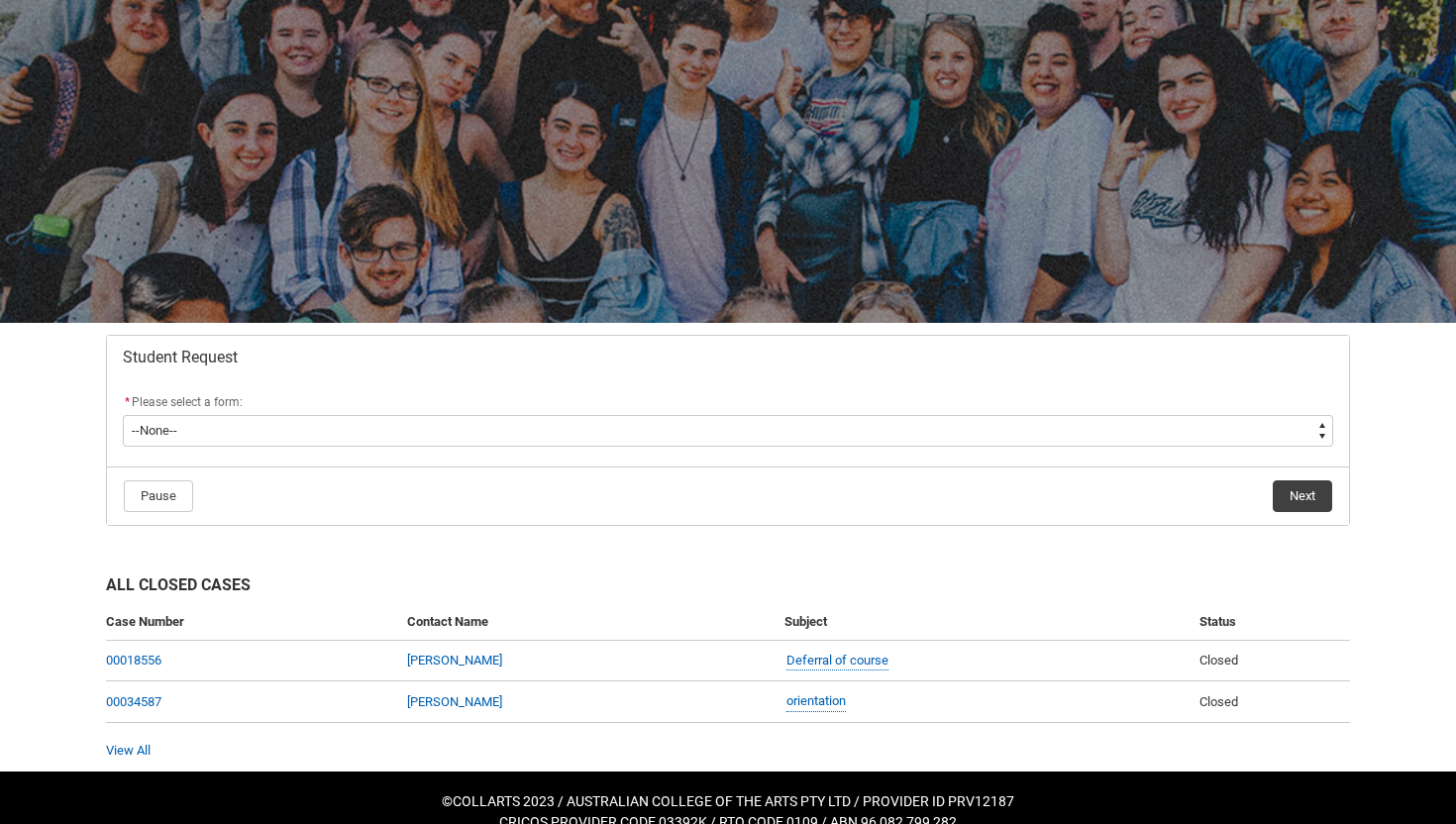 scroll, scrollTop: 78, scrollLeft: 0, axis: vertical 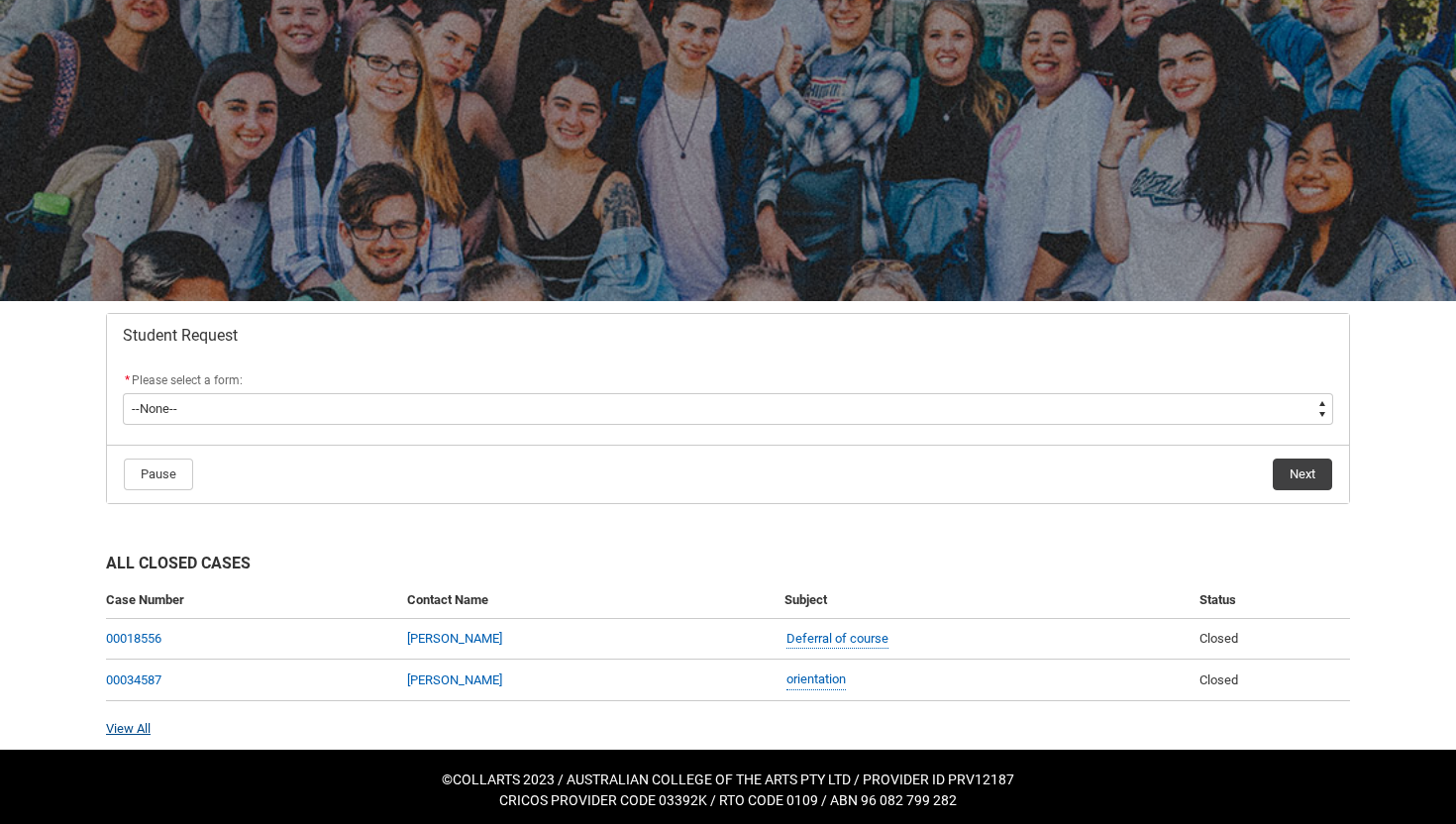 click on "View All" at bounding box center (128, 728) 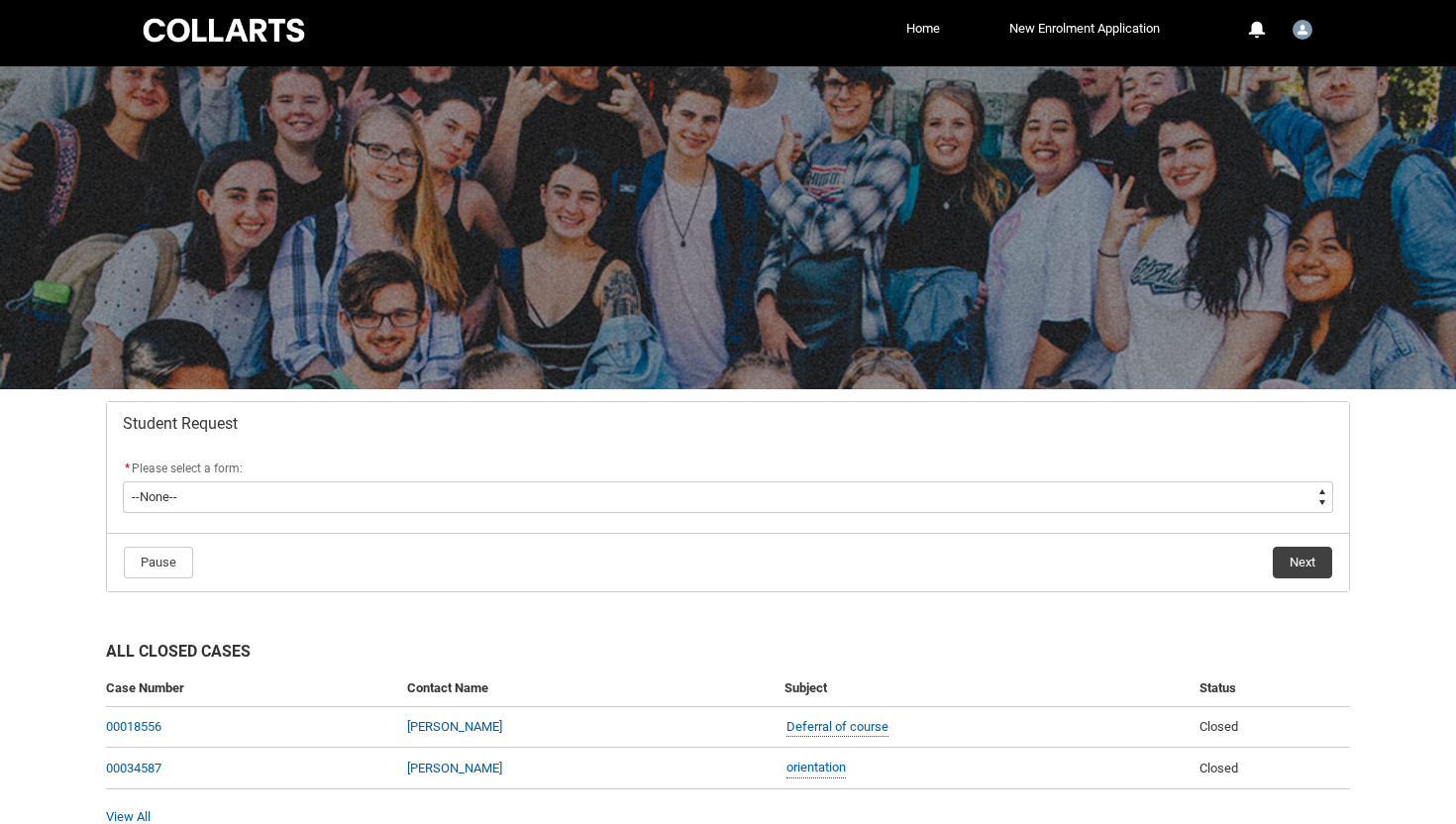 scroll, scrollTop: 0, scrollLeft: 0, axis: both 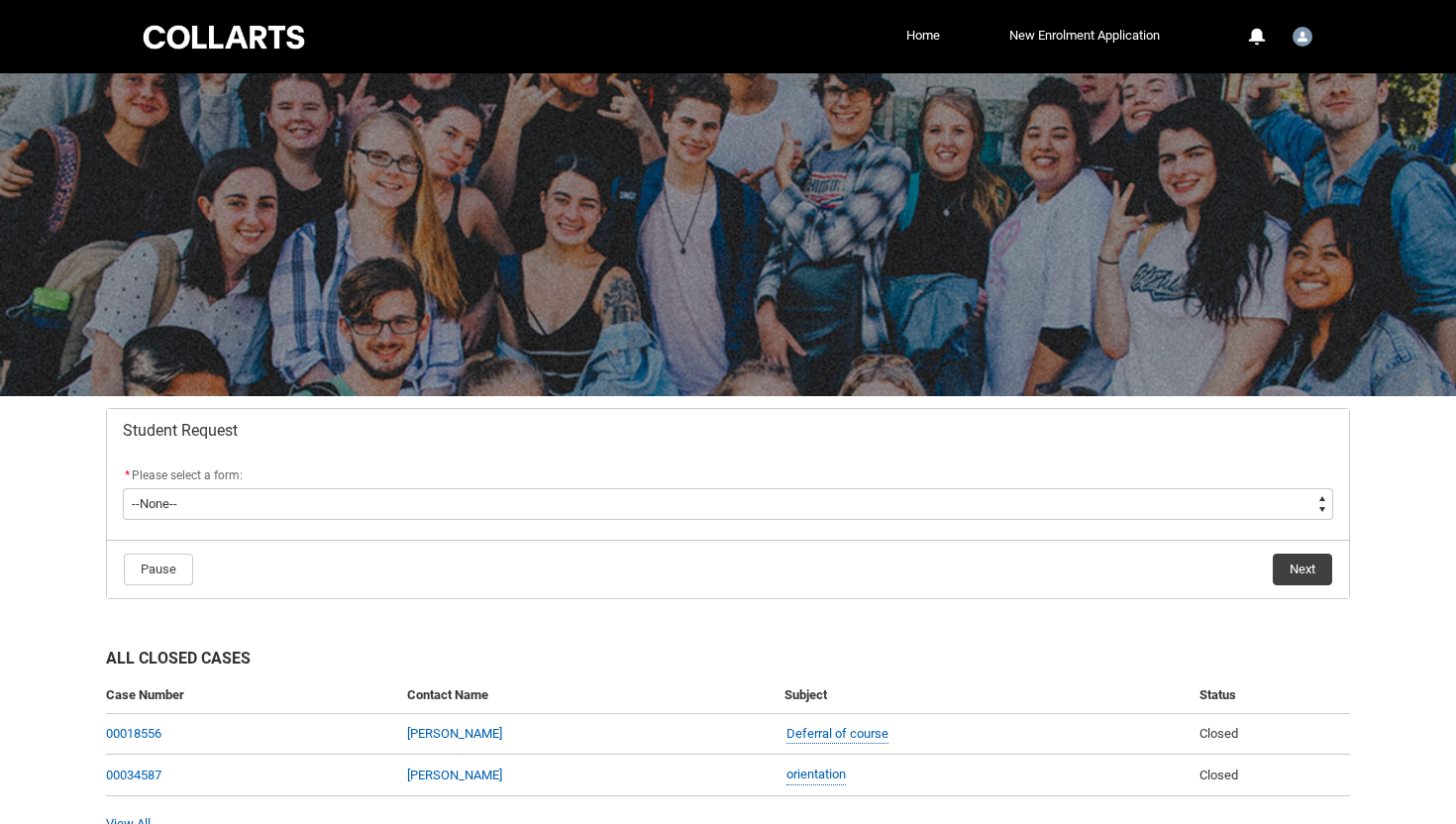 click at bounding box center (728, 235) 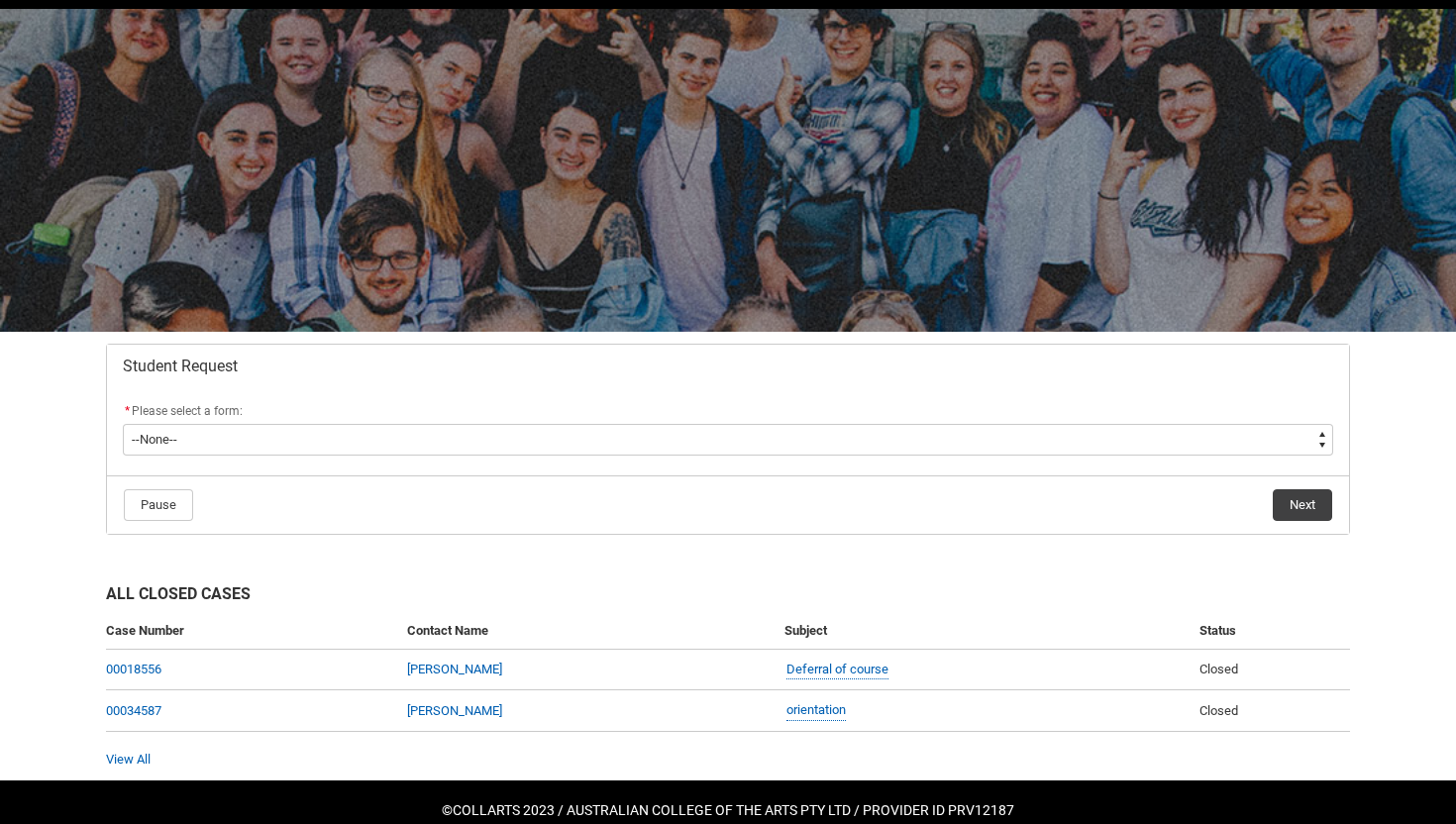 scroll, scrollTop: 101, scrollLeft: 0, axis: vertical 